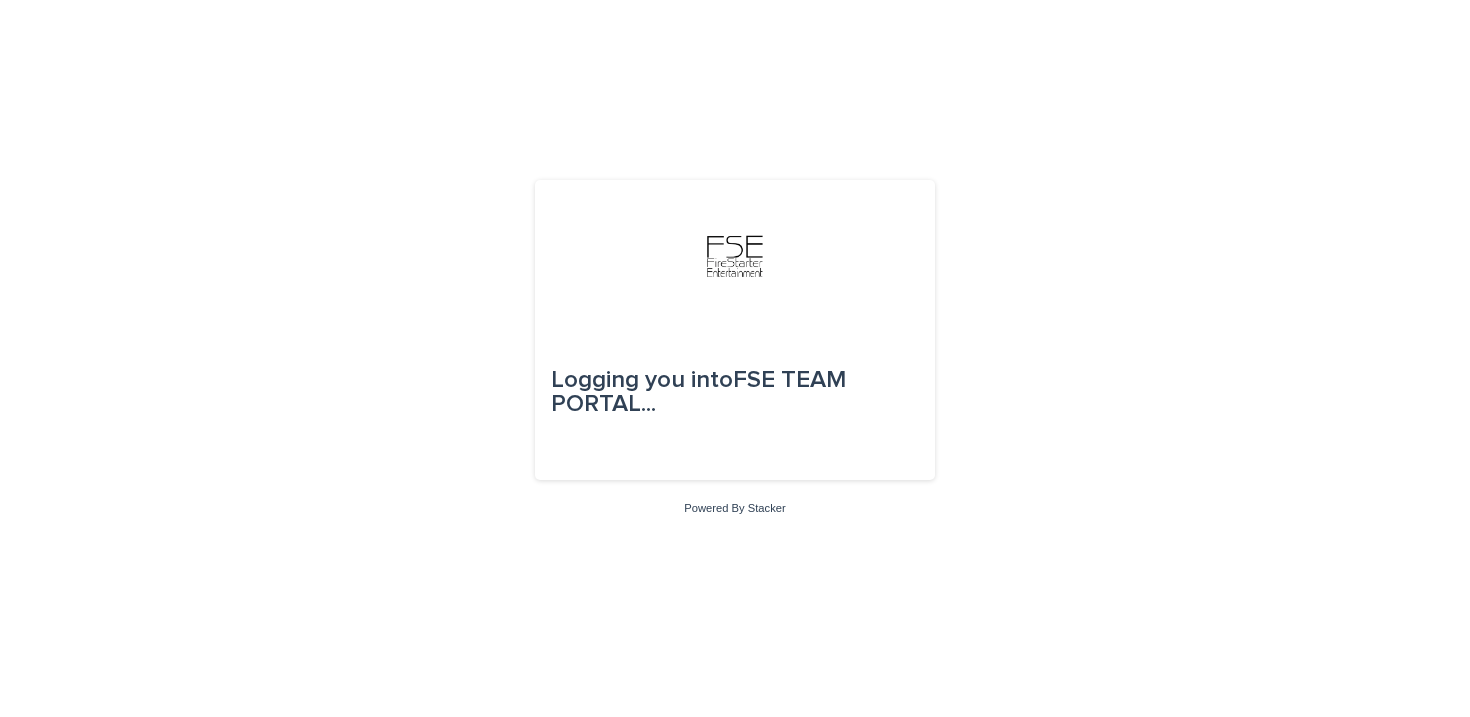 scroll, scrollTop: 0, scrollLeft: 0, axis: both 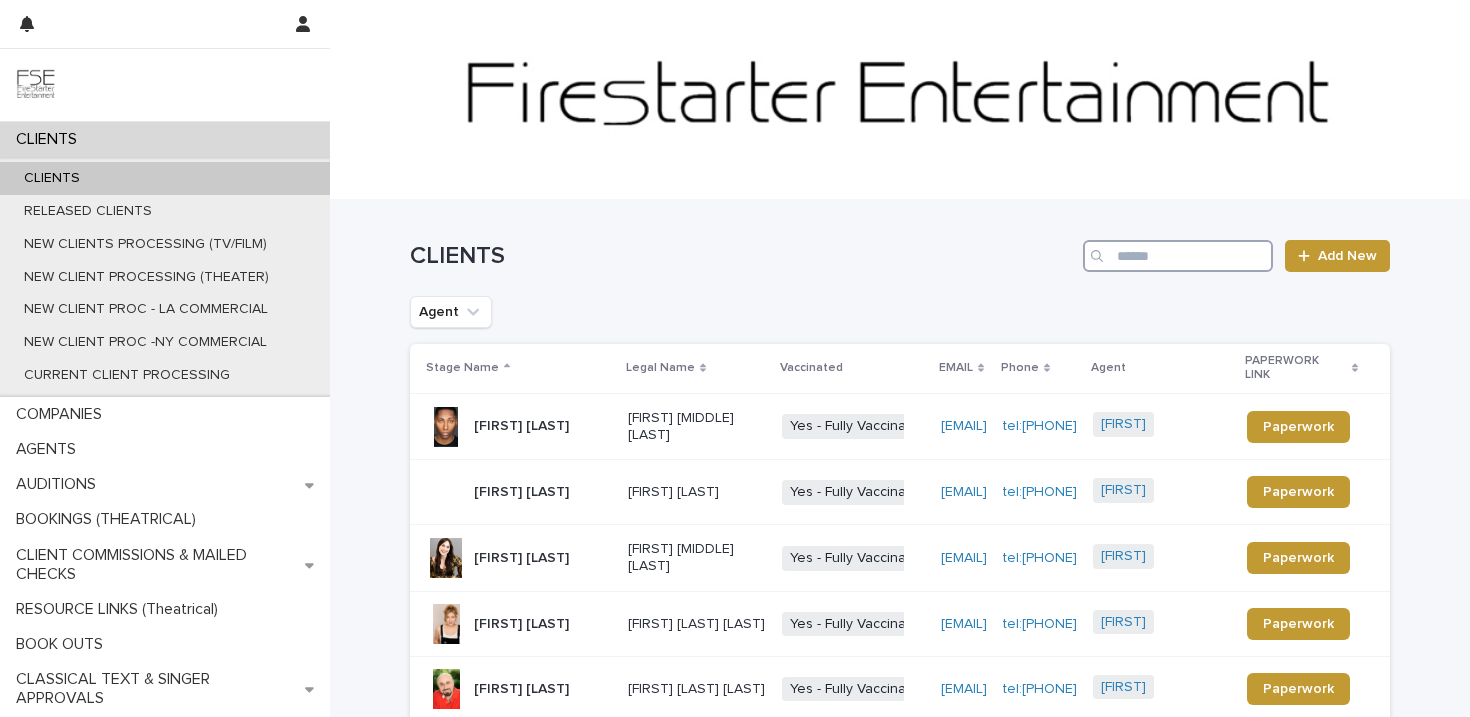 click at bounding box center (1178, 256) 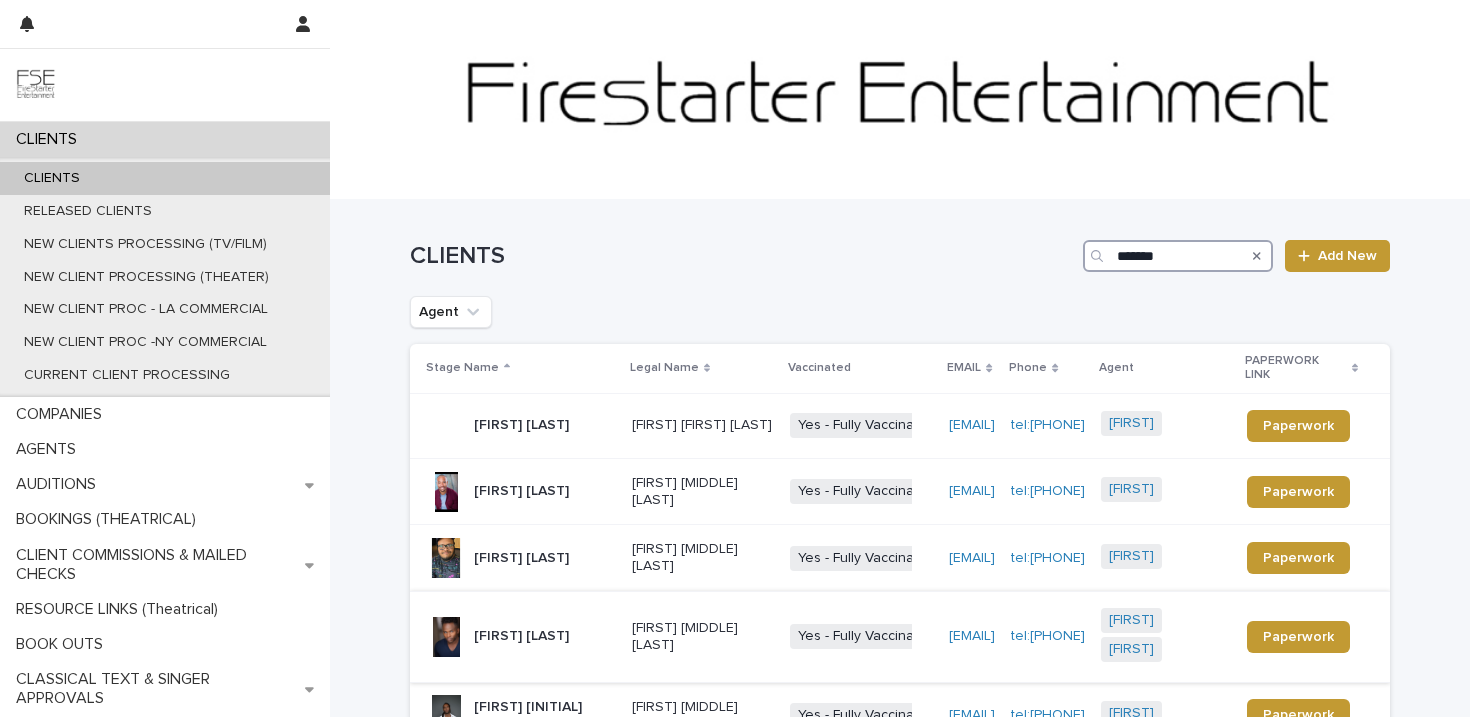 type on "*******" 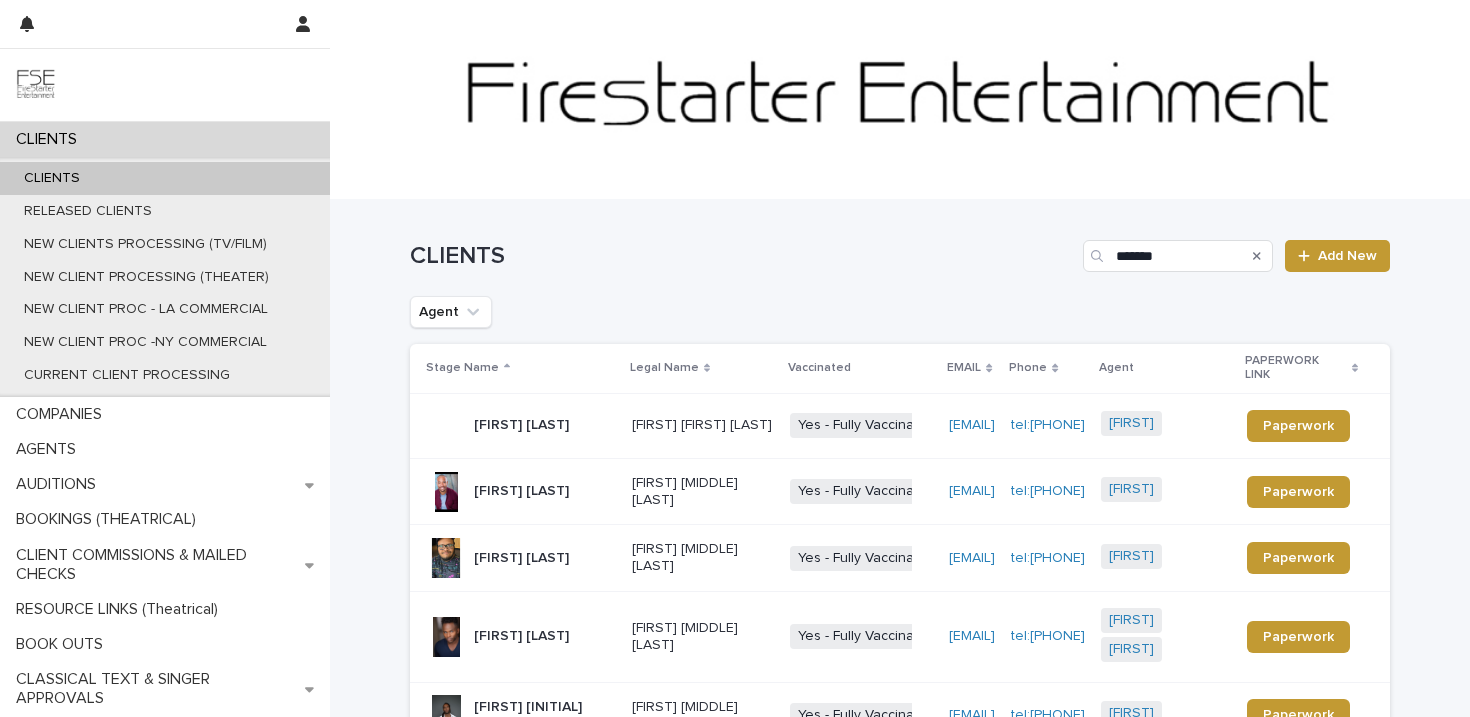 click on "[FIRST] [MIDDLE] [LAST]" at bounding box center [703, 637] 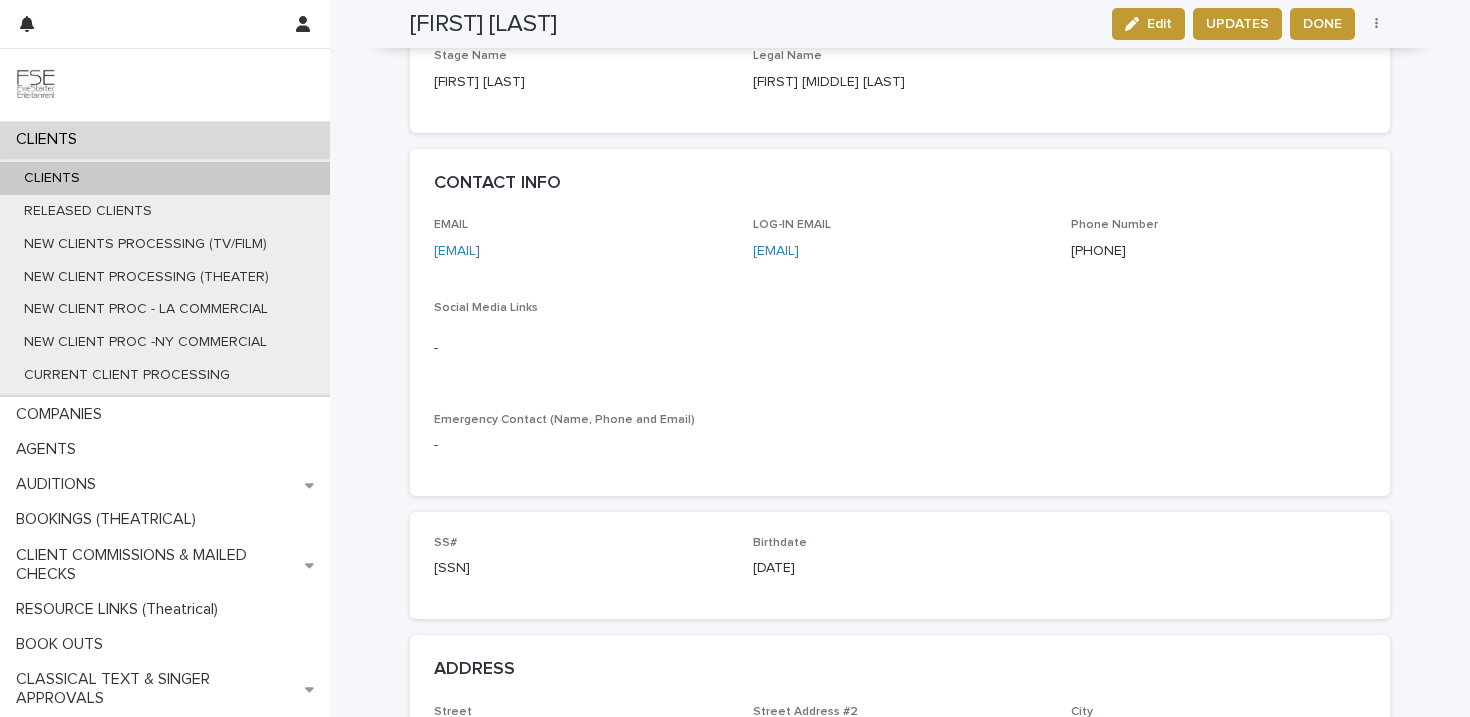 scroll, scrollTop: 1147, scrollLeft: 0, axis: vertical 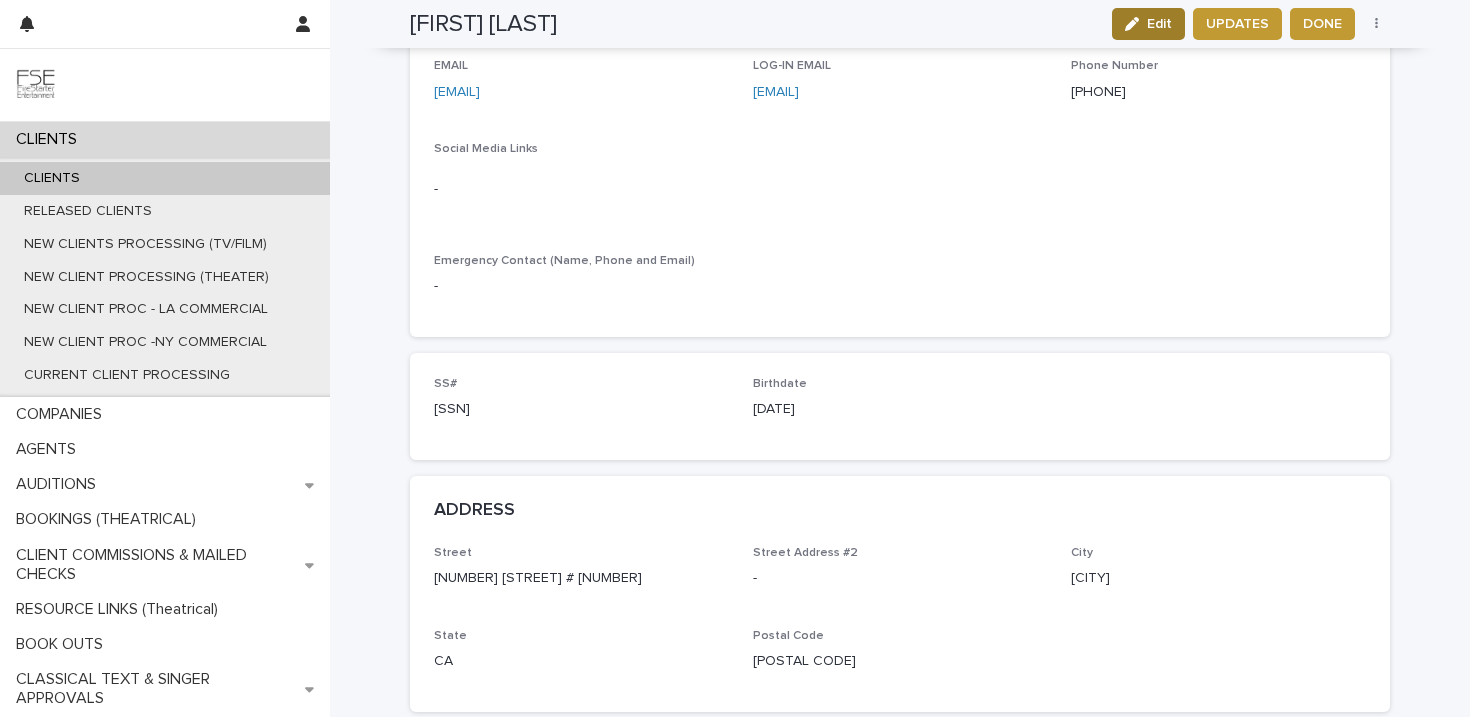 click at bounding box center (1136, 24) 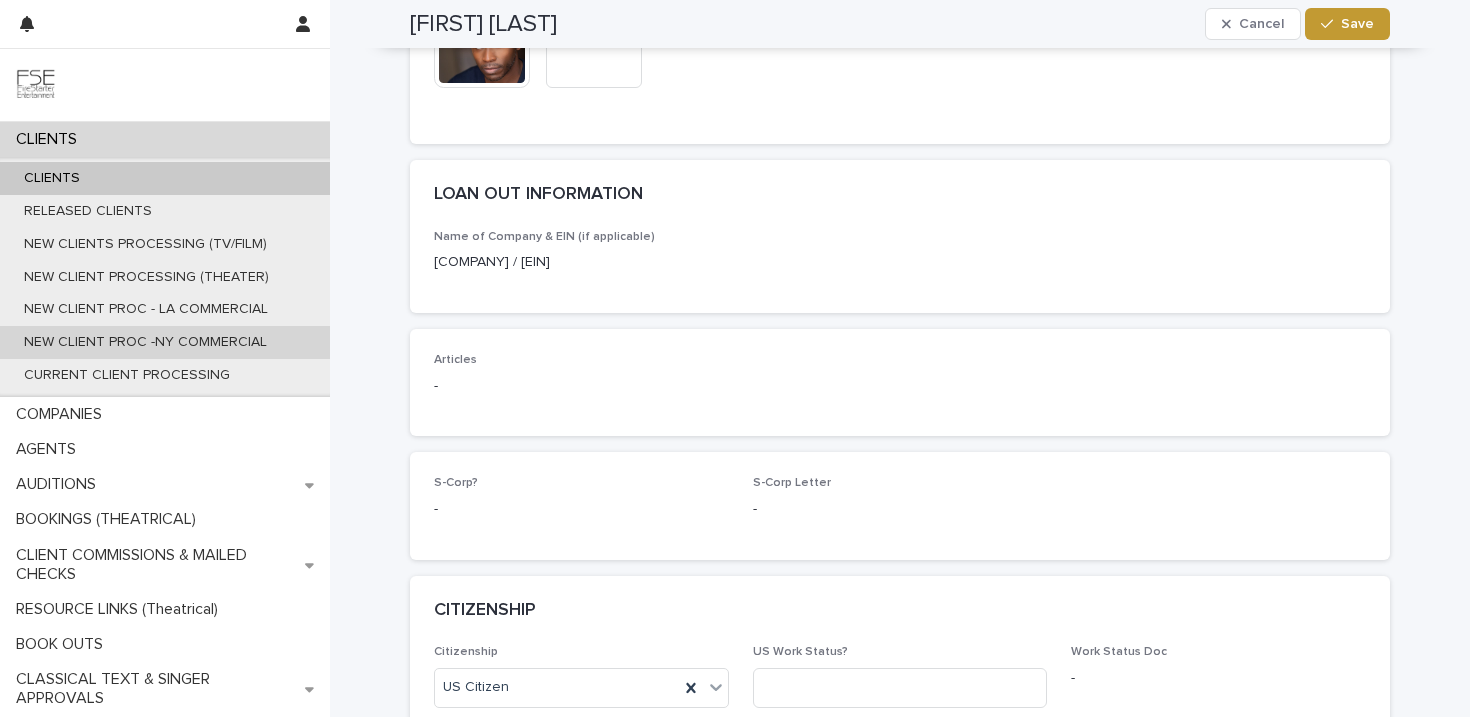 scroll, scrollTop: 3322, scrollLeft: 0, axis: vertical 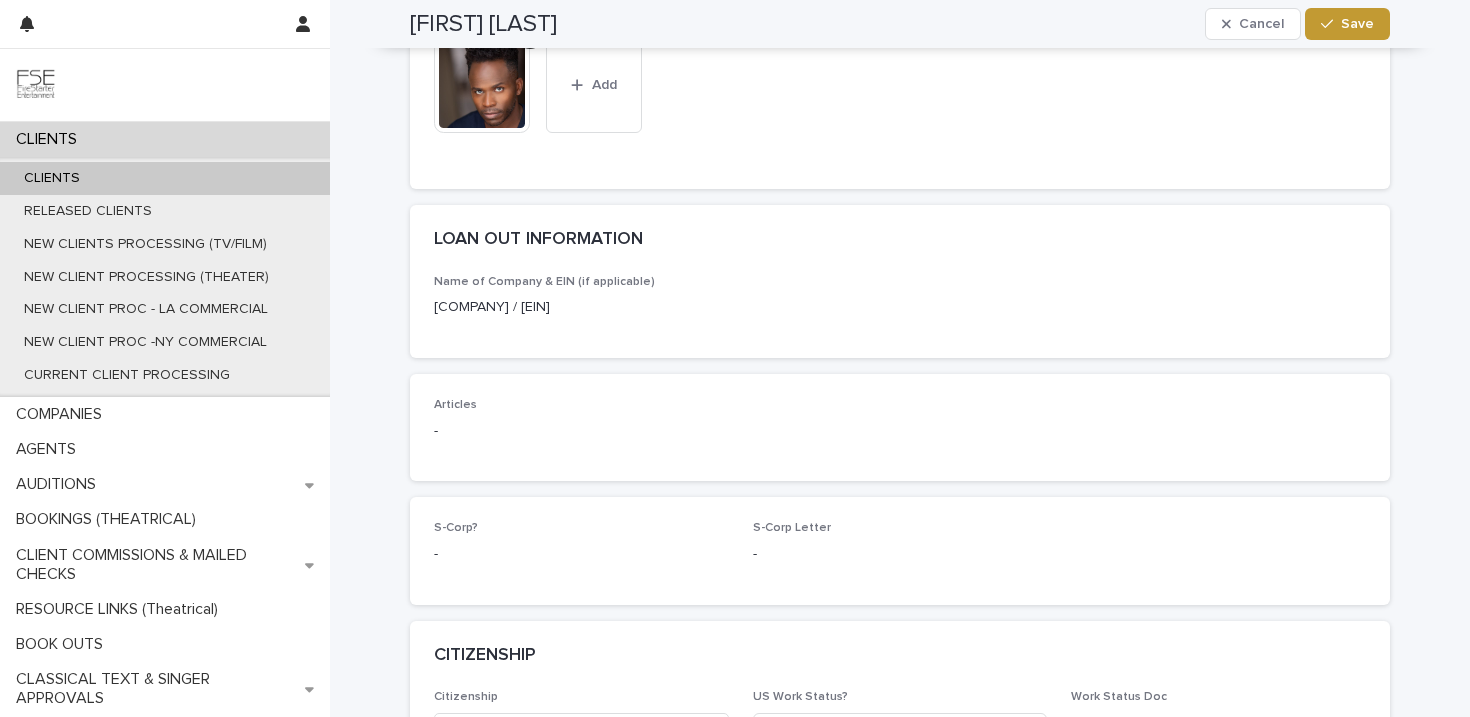 click on "[COMPANY] / [EIN]" at bounding box center [581, 307] 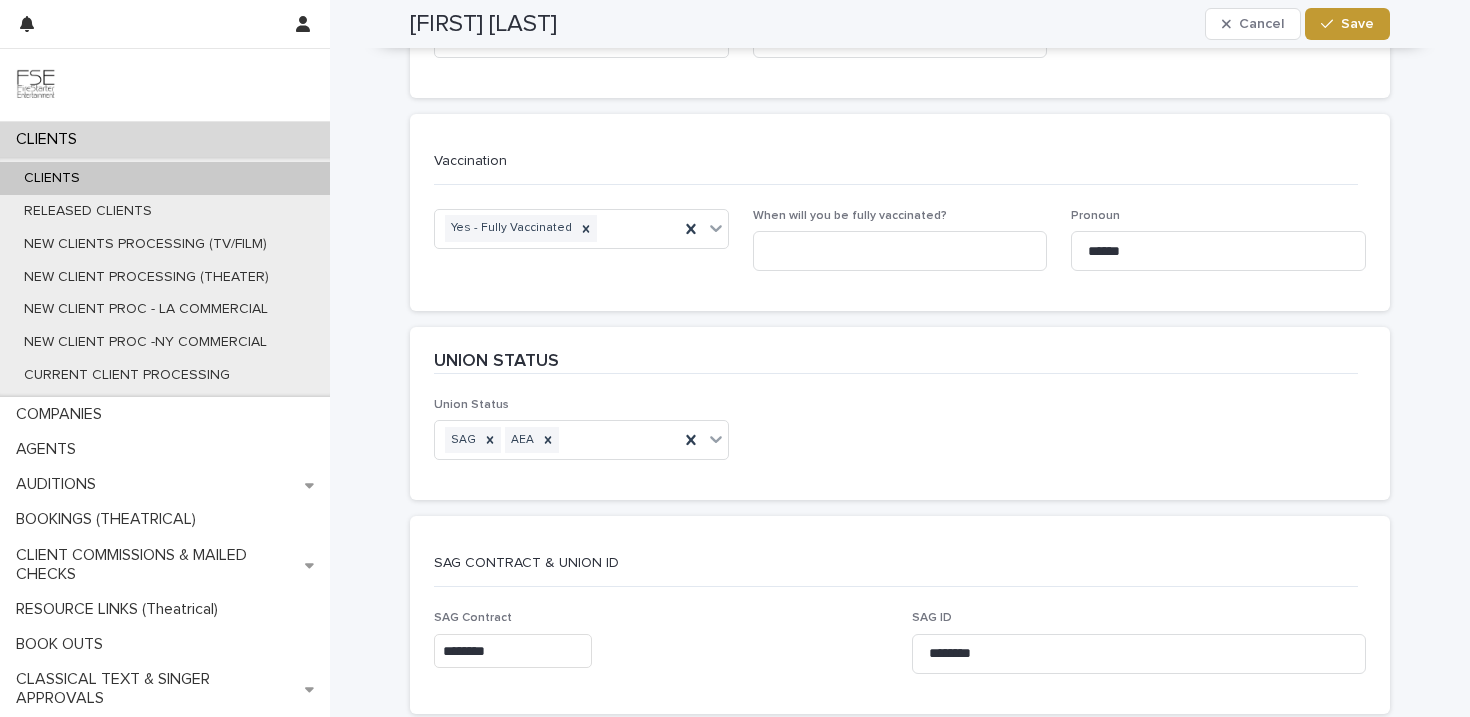 scroll, scrollTop: 3465, scrollLeft: 0, axis: vertical 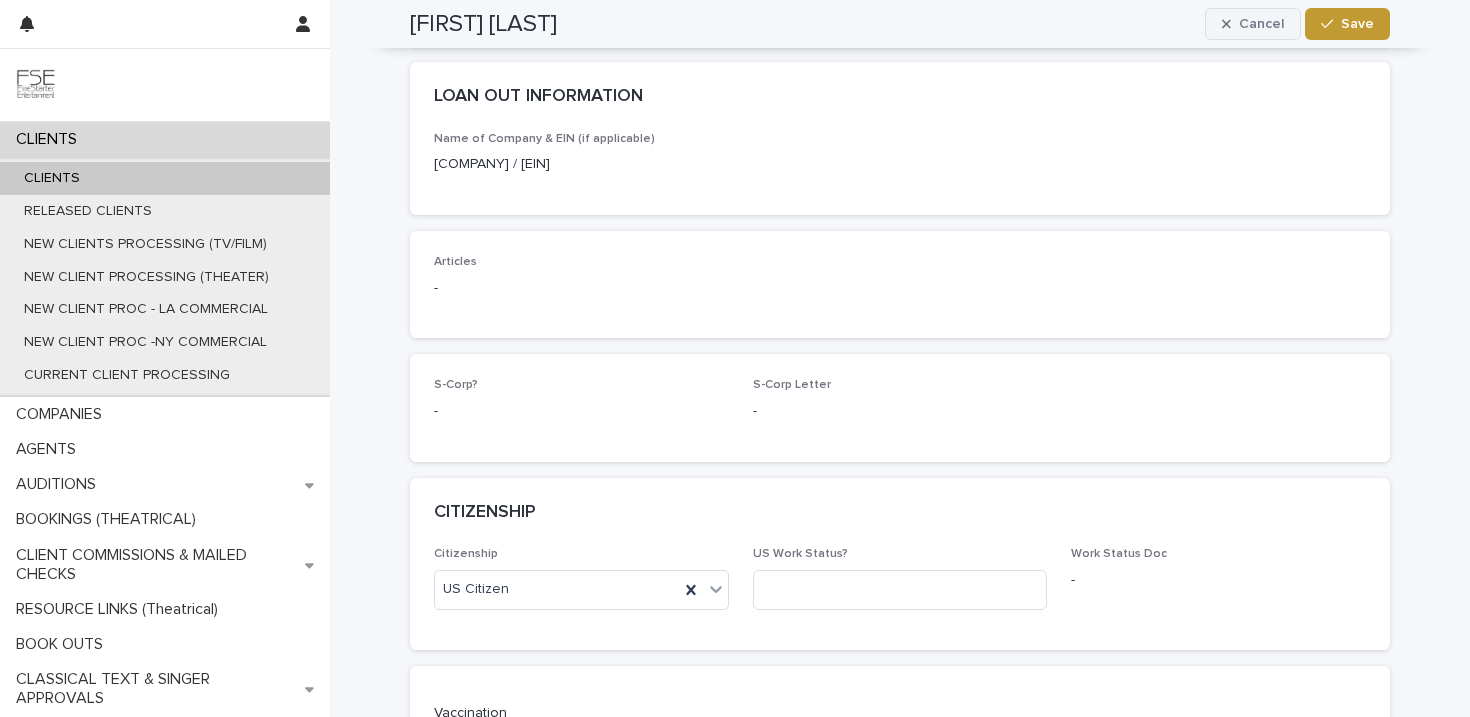 click on "Cancel" at bounding box center [1253, 24] 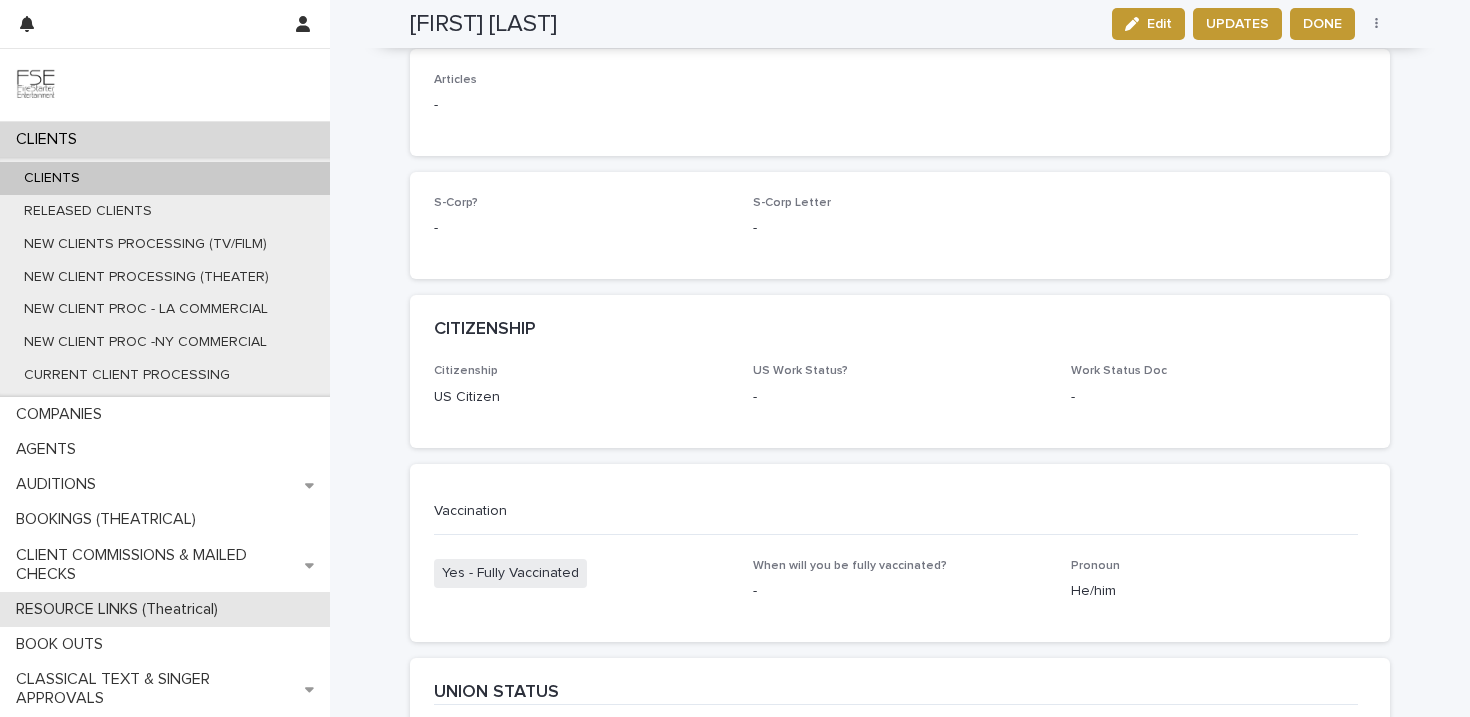 click on "RESOURCE LINKS (Theatrical)" at bounding box center (121, 609) 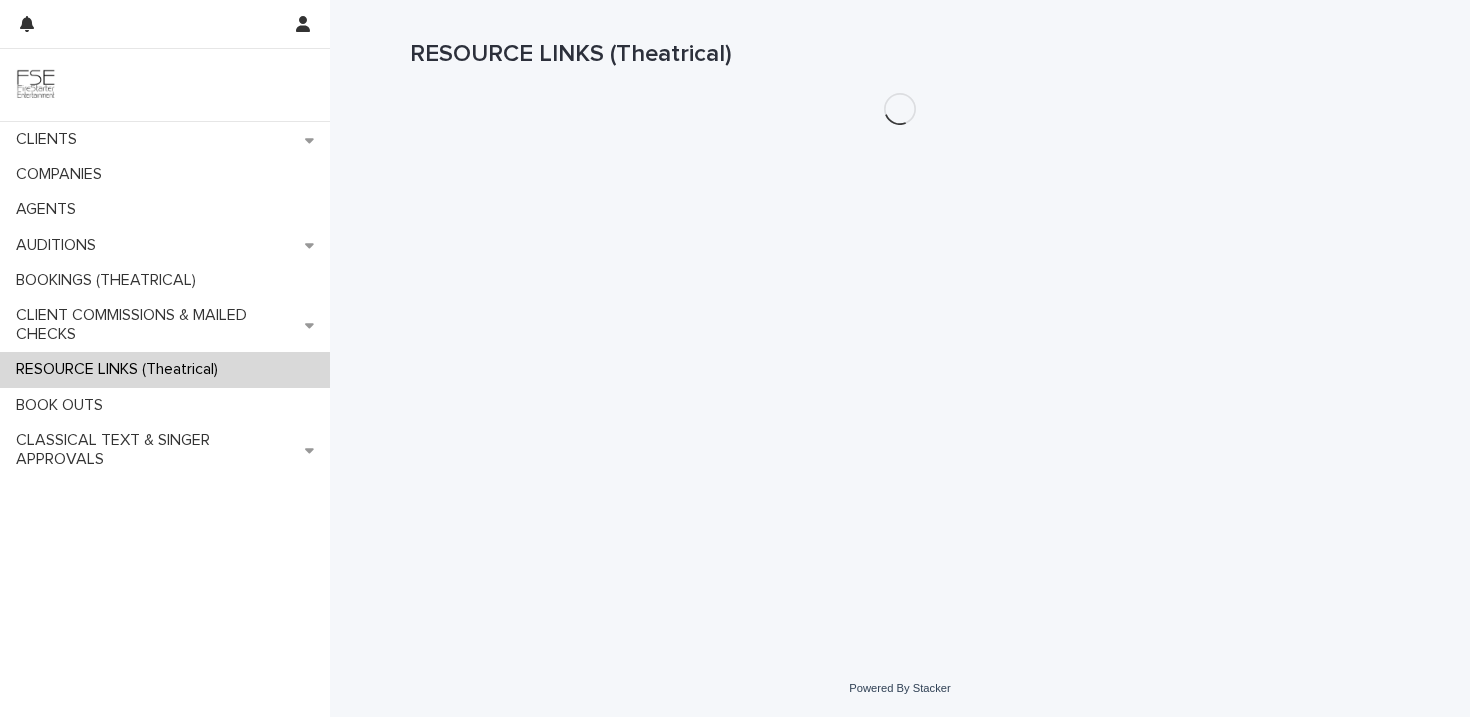 scroll, scrollTop: 0, scrollLeft: 0, axis: both 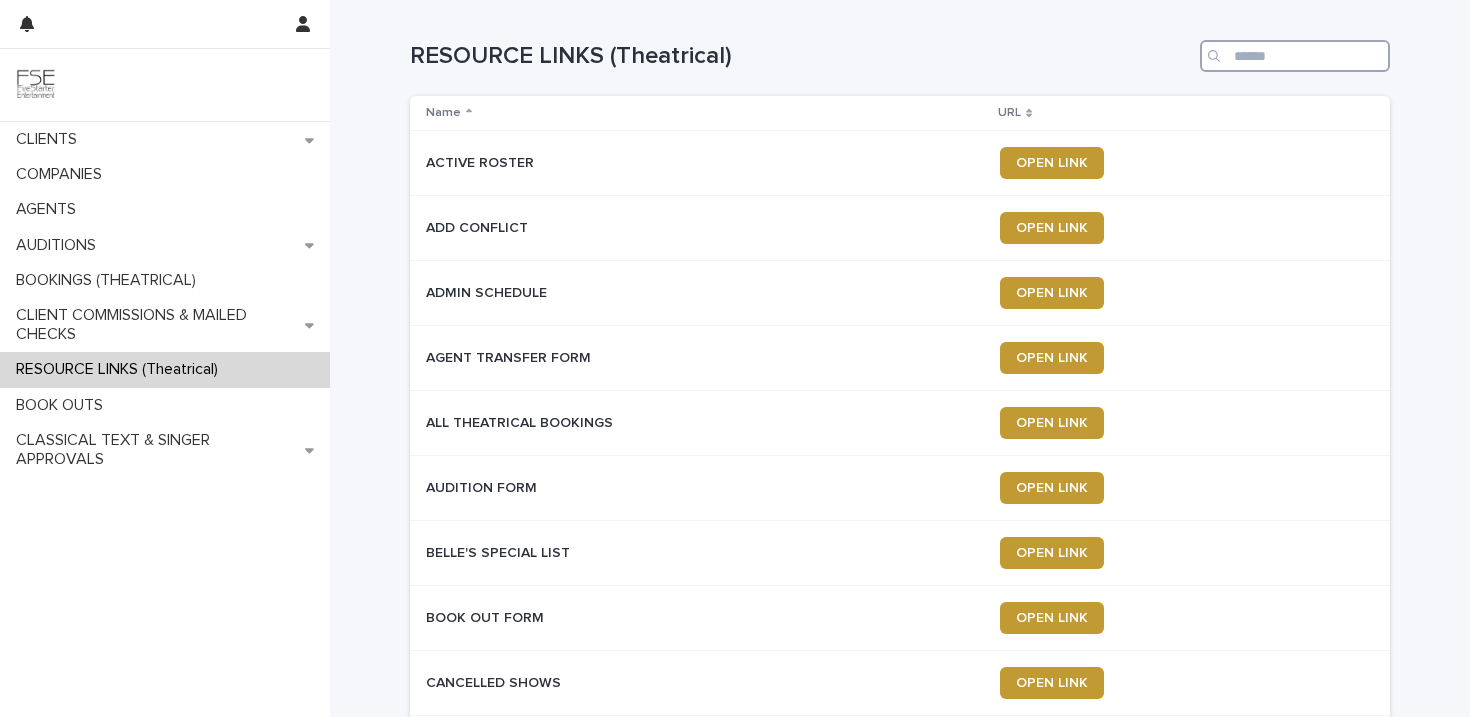 click at bounding box center [1295, 56] 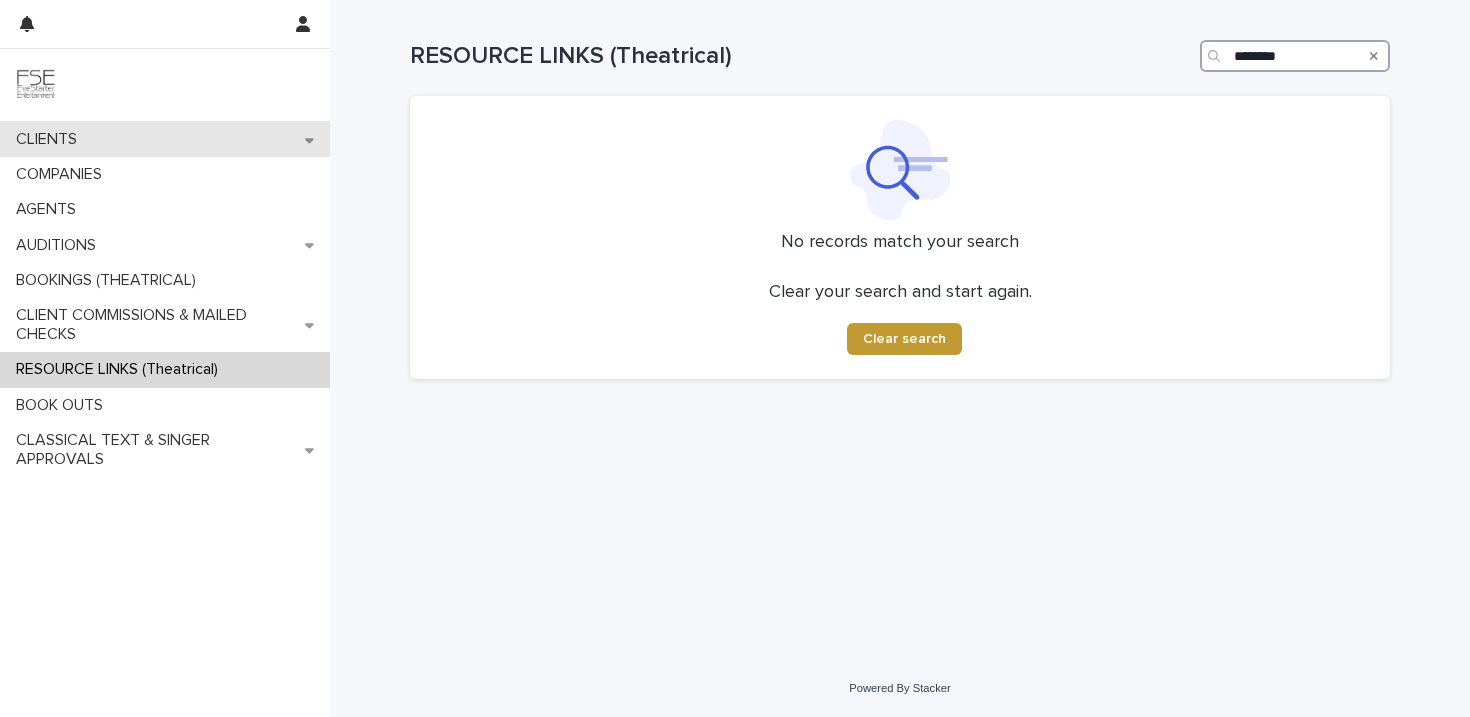 type on "********" 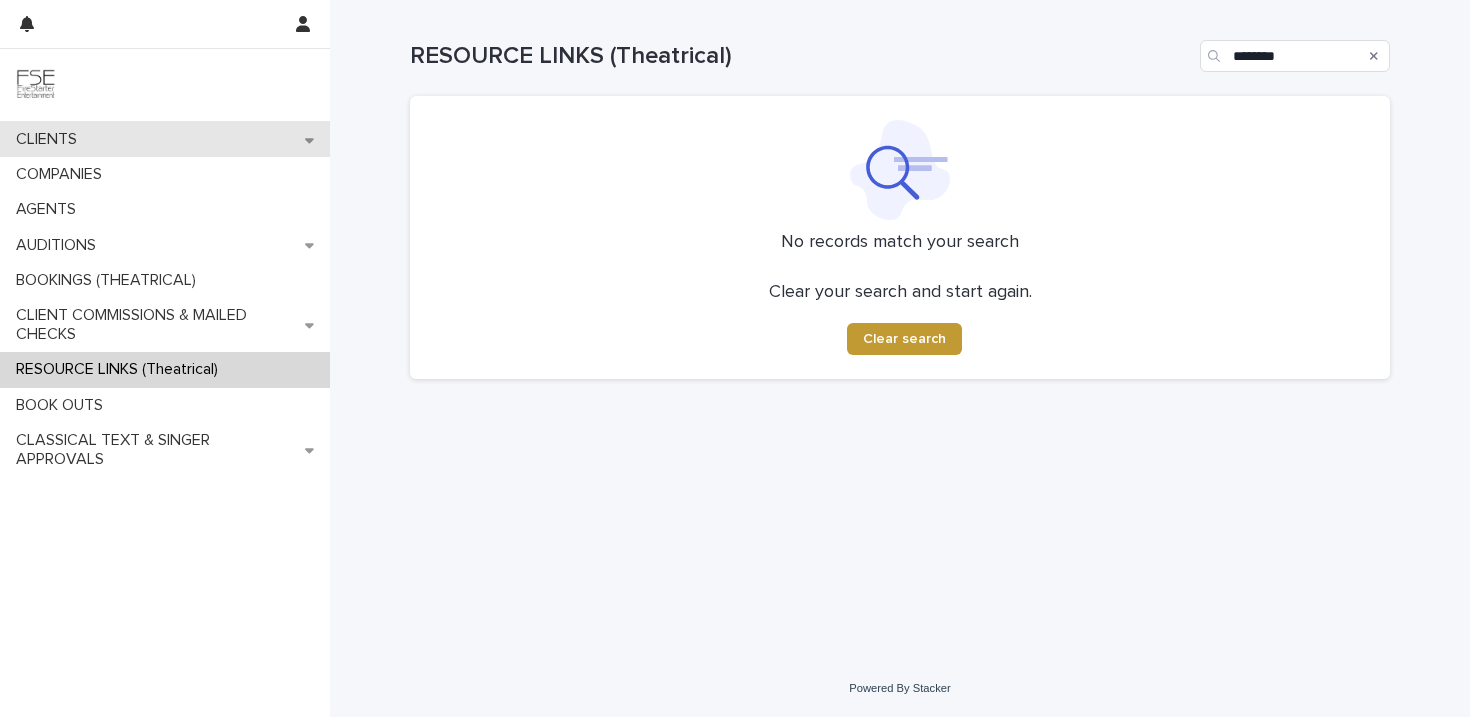 click on "CLIENTS" at bounding box center [165, 139] 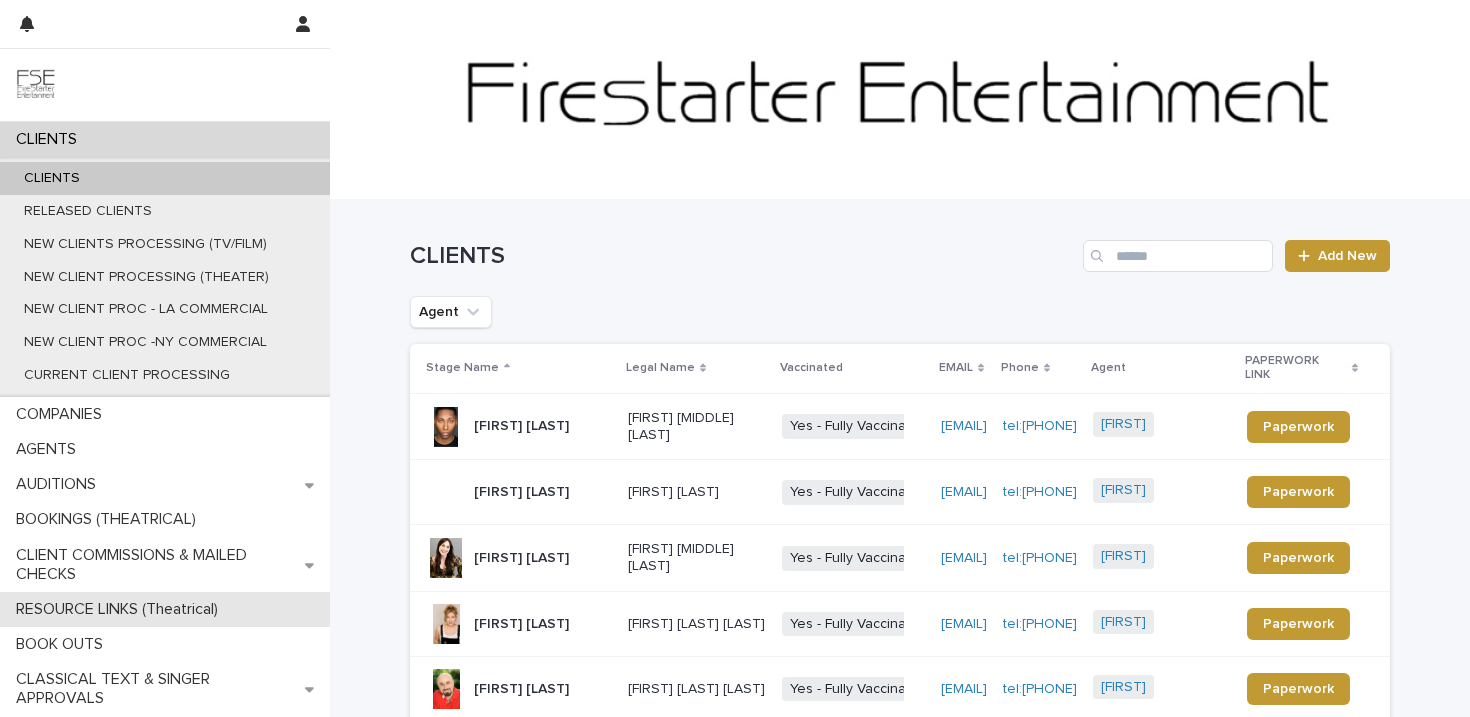 click on "RESOURCE LINKS (Theatrical)" at bounding box center (121, 609) 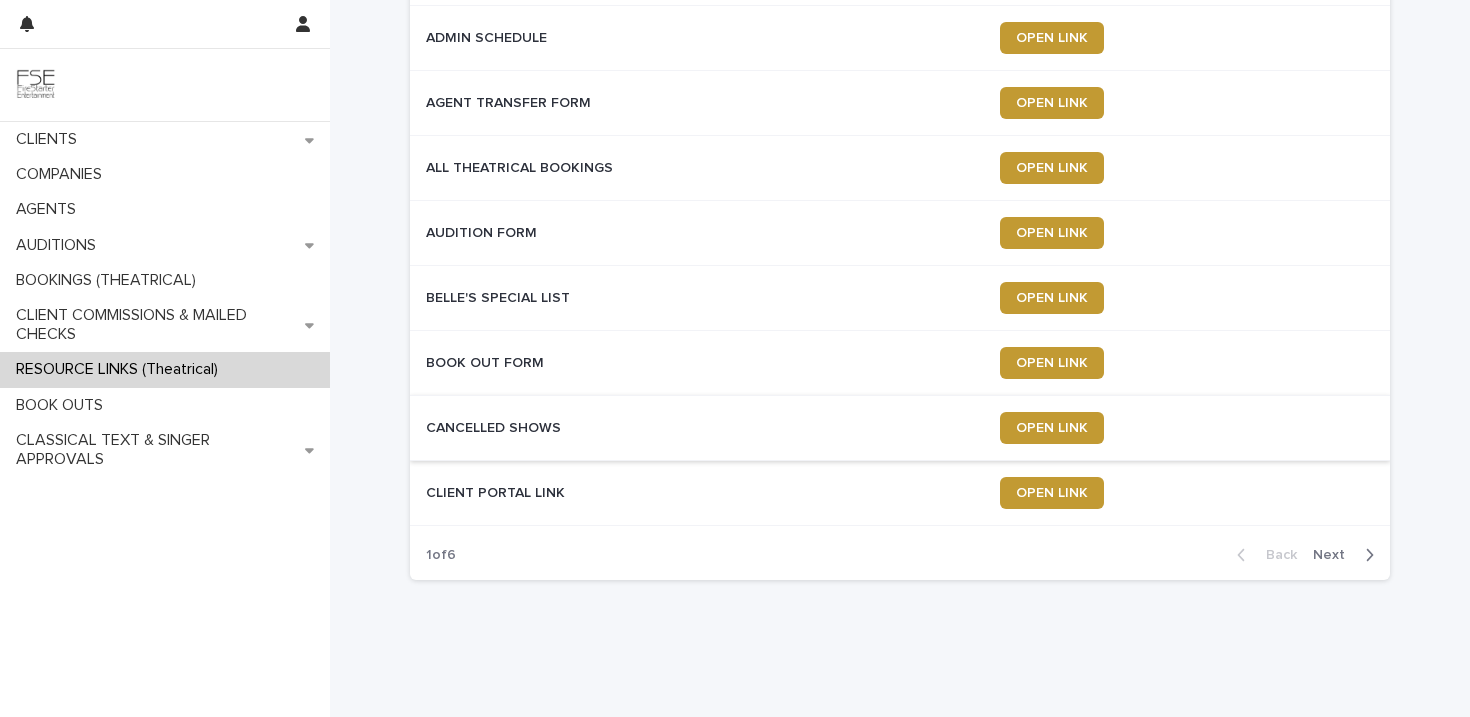 scroll, scrollTop: 0, scrollLeft: 0, axis: both 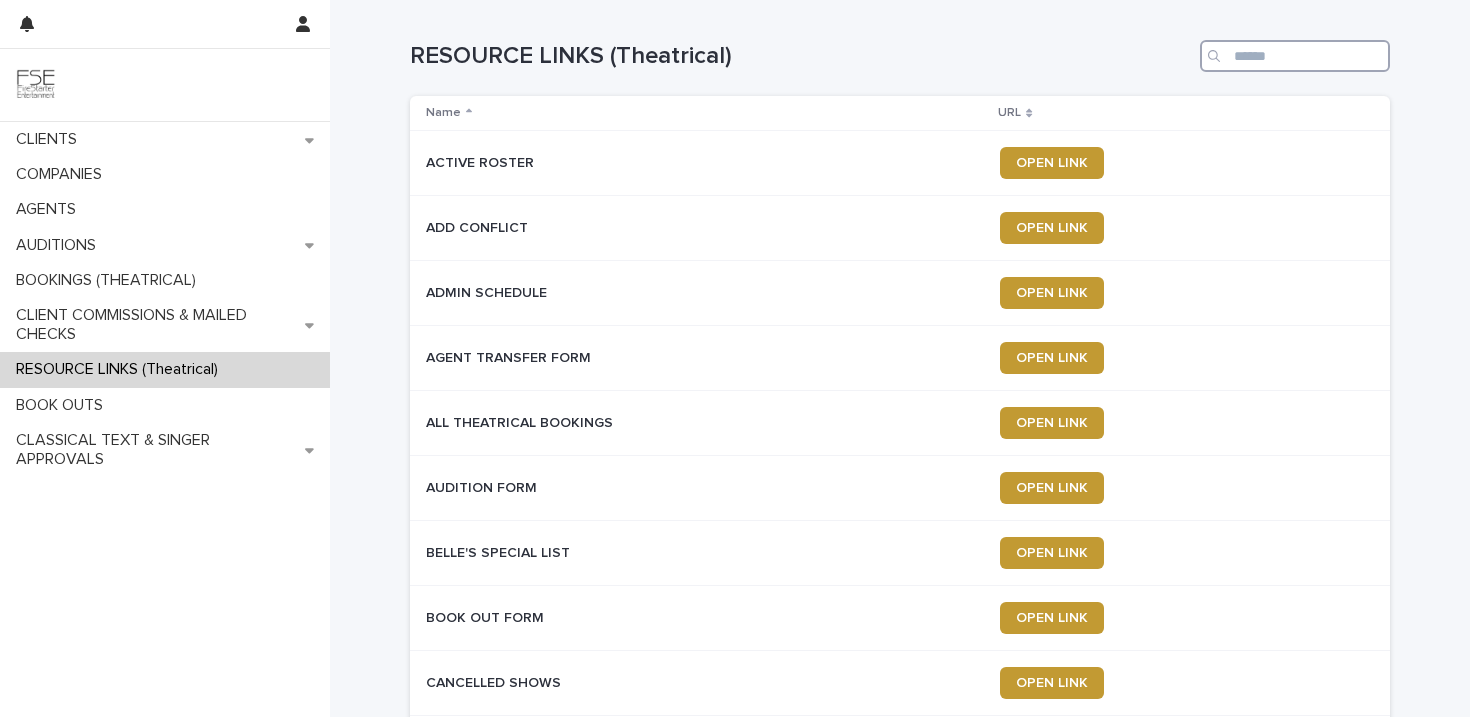 click at bounding box center (1295, 56) 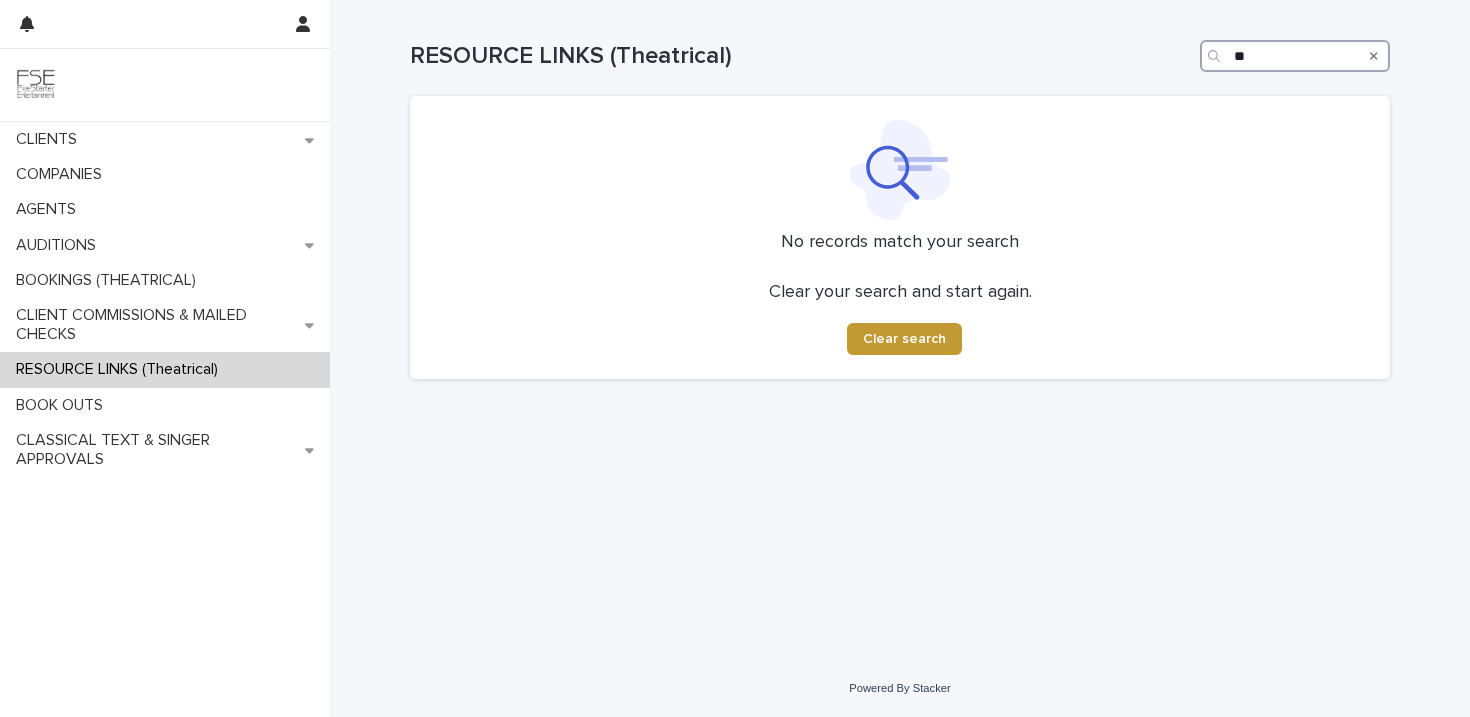 type on "*" 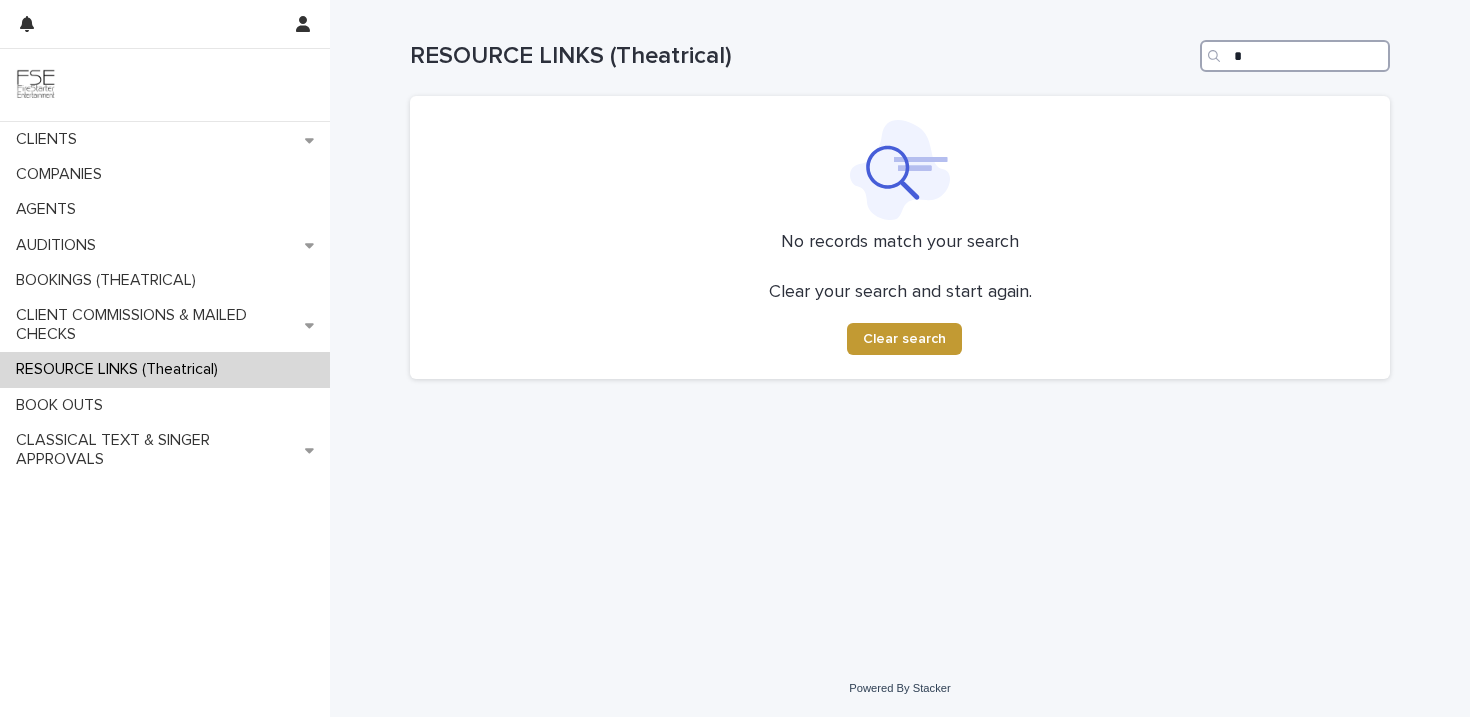 type 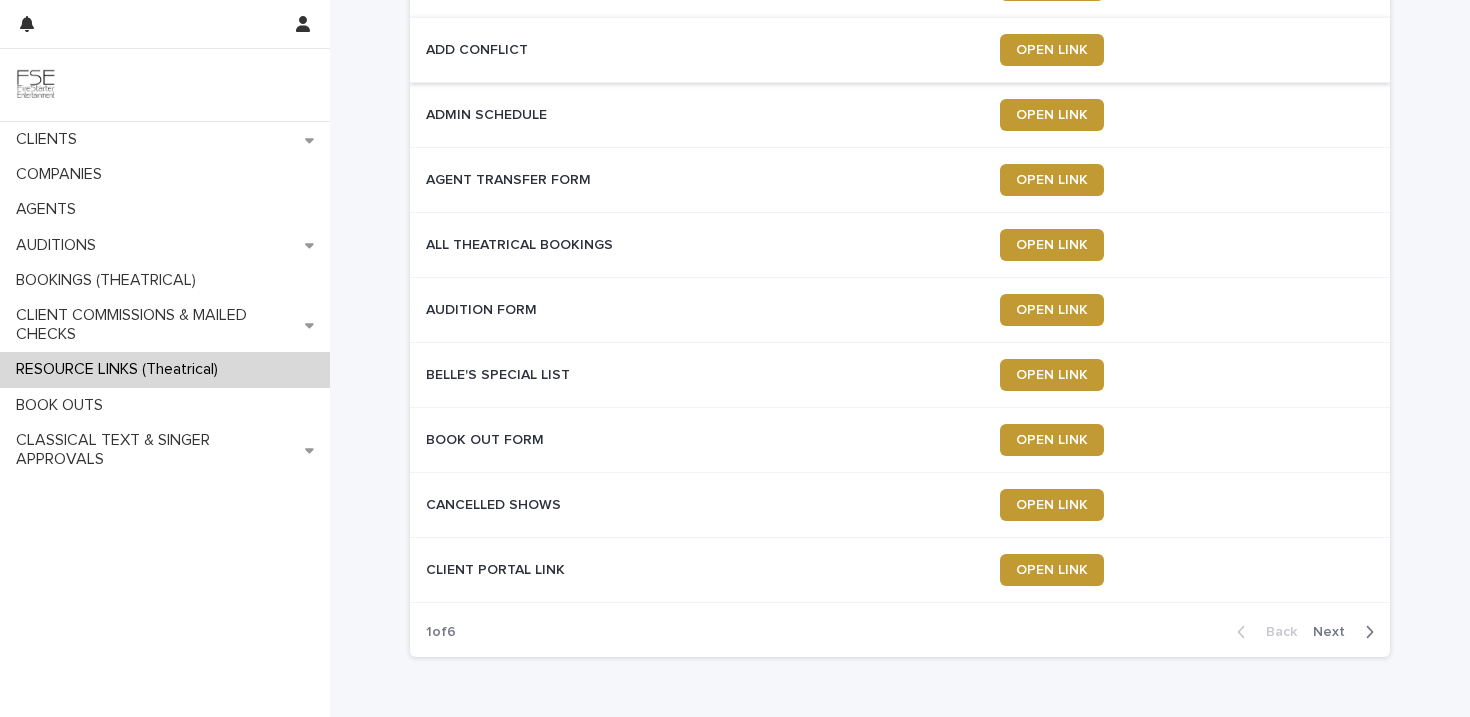scroll, scrollTop: 291, scrollLeft: 0, axis: vertical 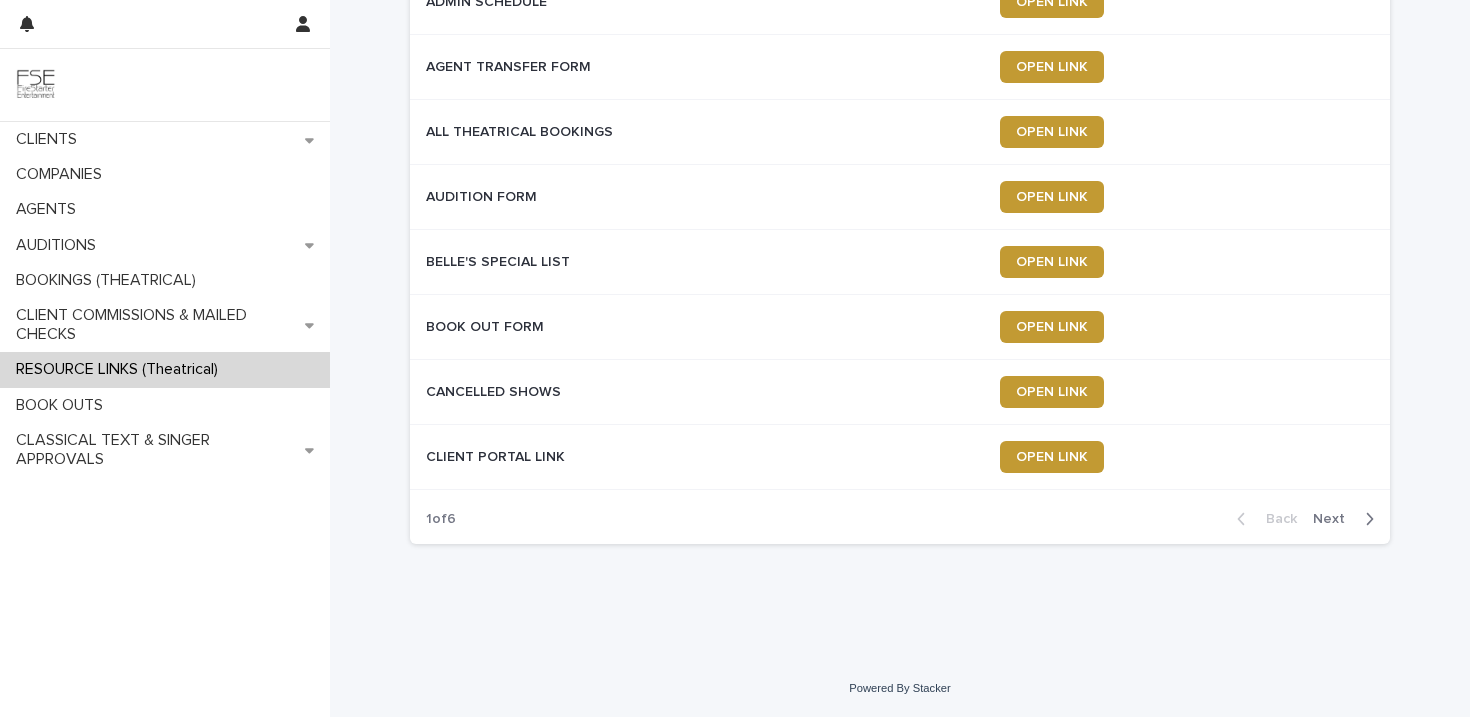 click on "Next" at bounding box center (1335, 519) 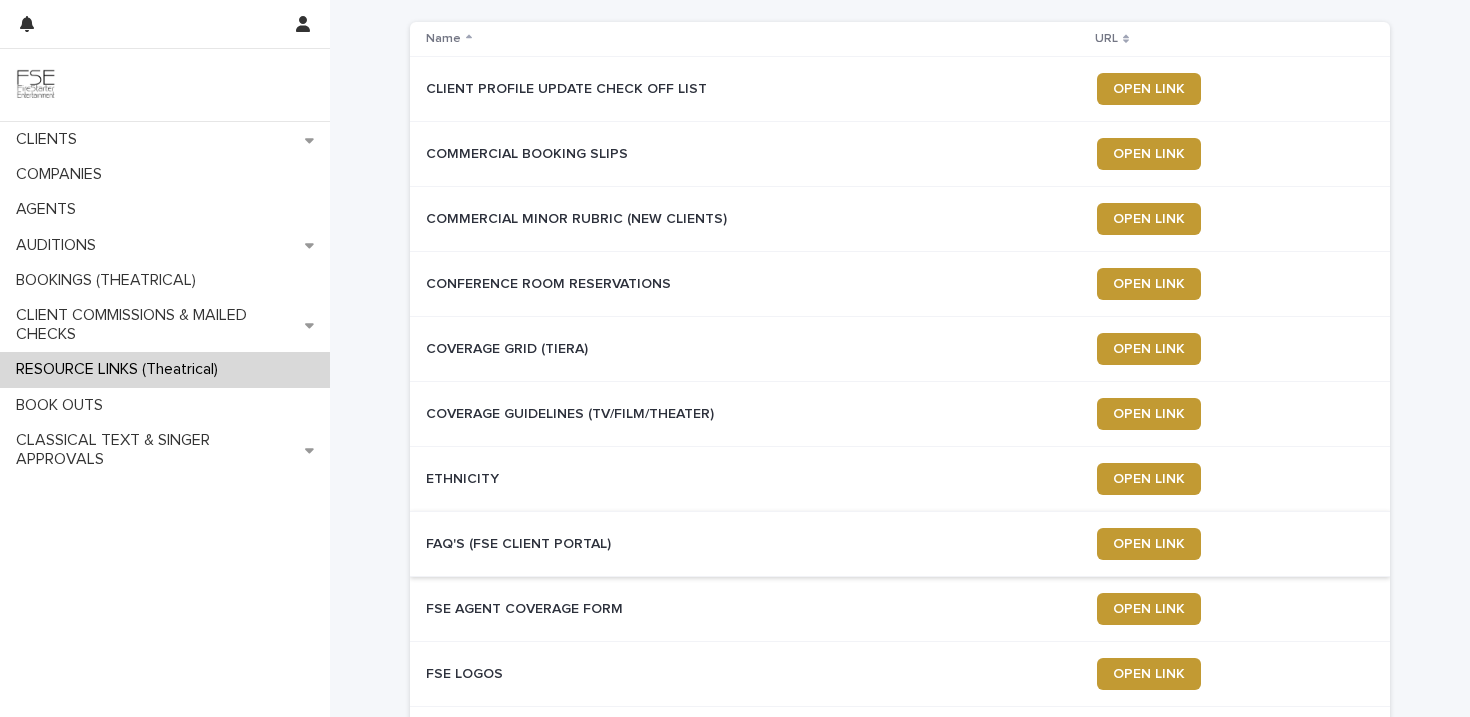scroll, scrollTop: 291, scrollLeft: 0, axis: vertical 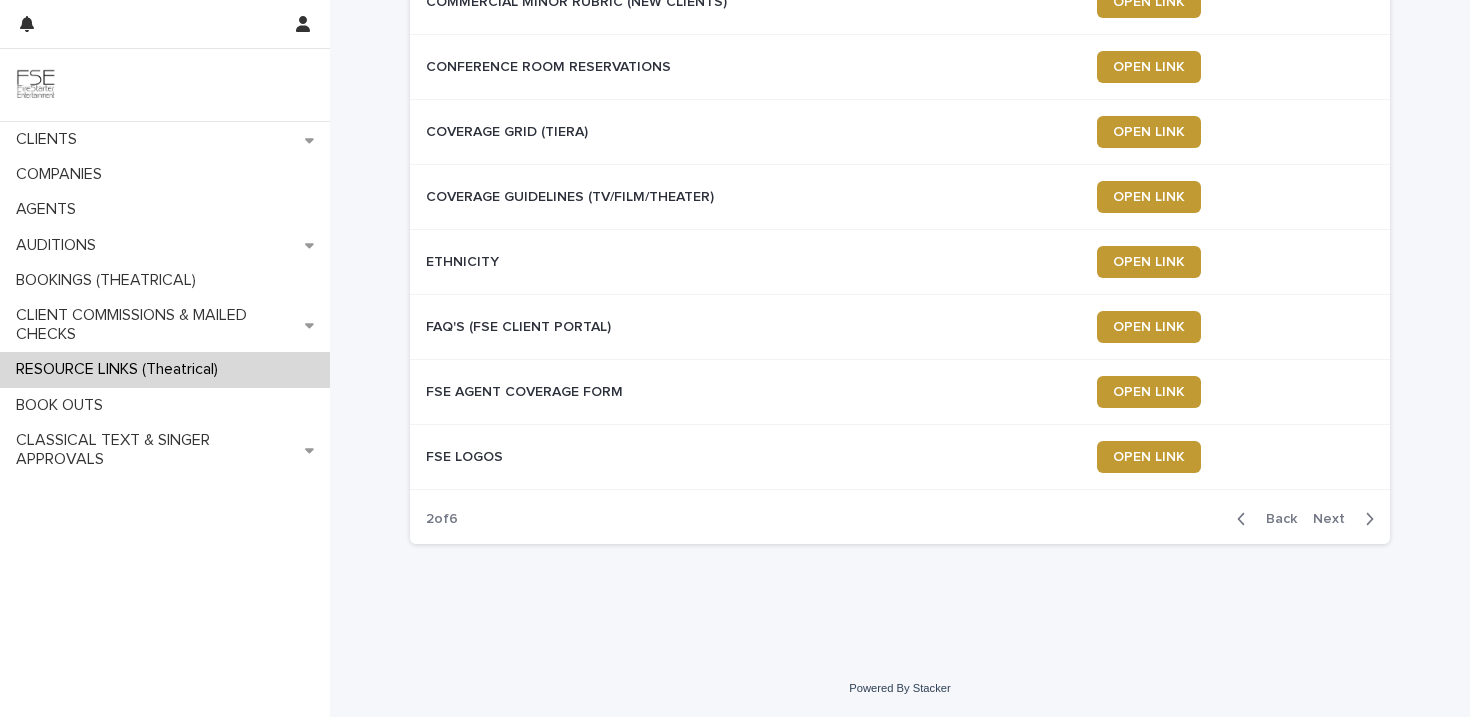 click on "Next" at bounding box center (1347, 519) 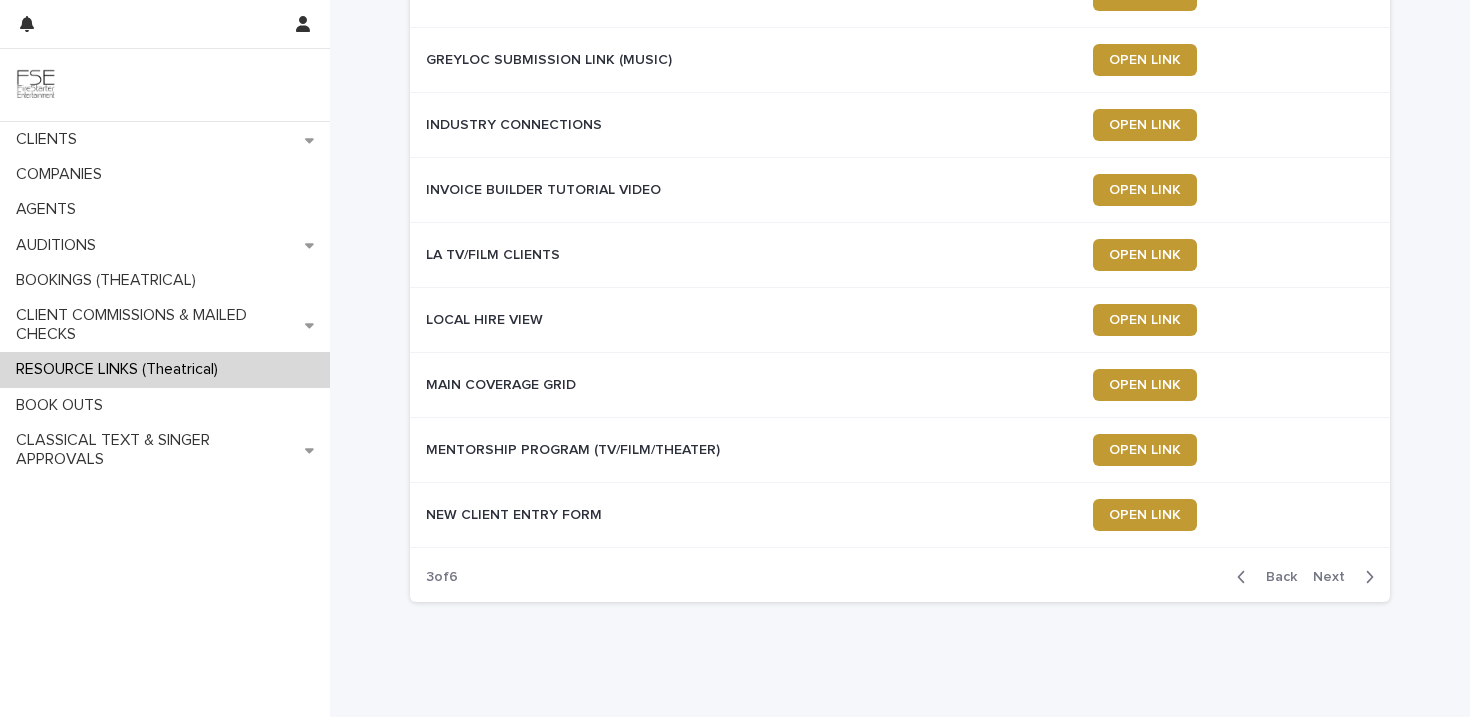 scroll, scrollTop: 286, scrollLeft: 0, axis: vertical 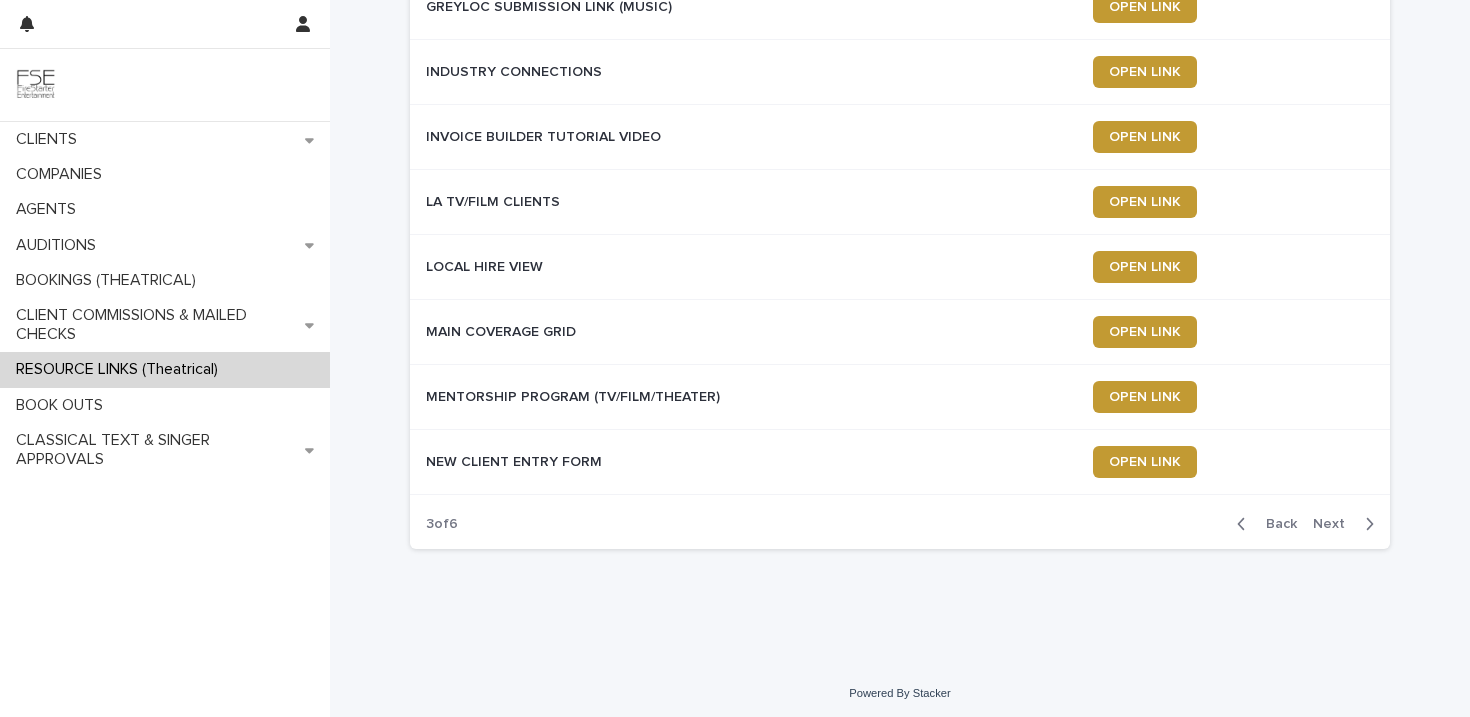click on "Next" at bounding box center (1335, 524) 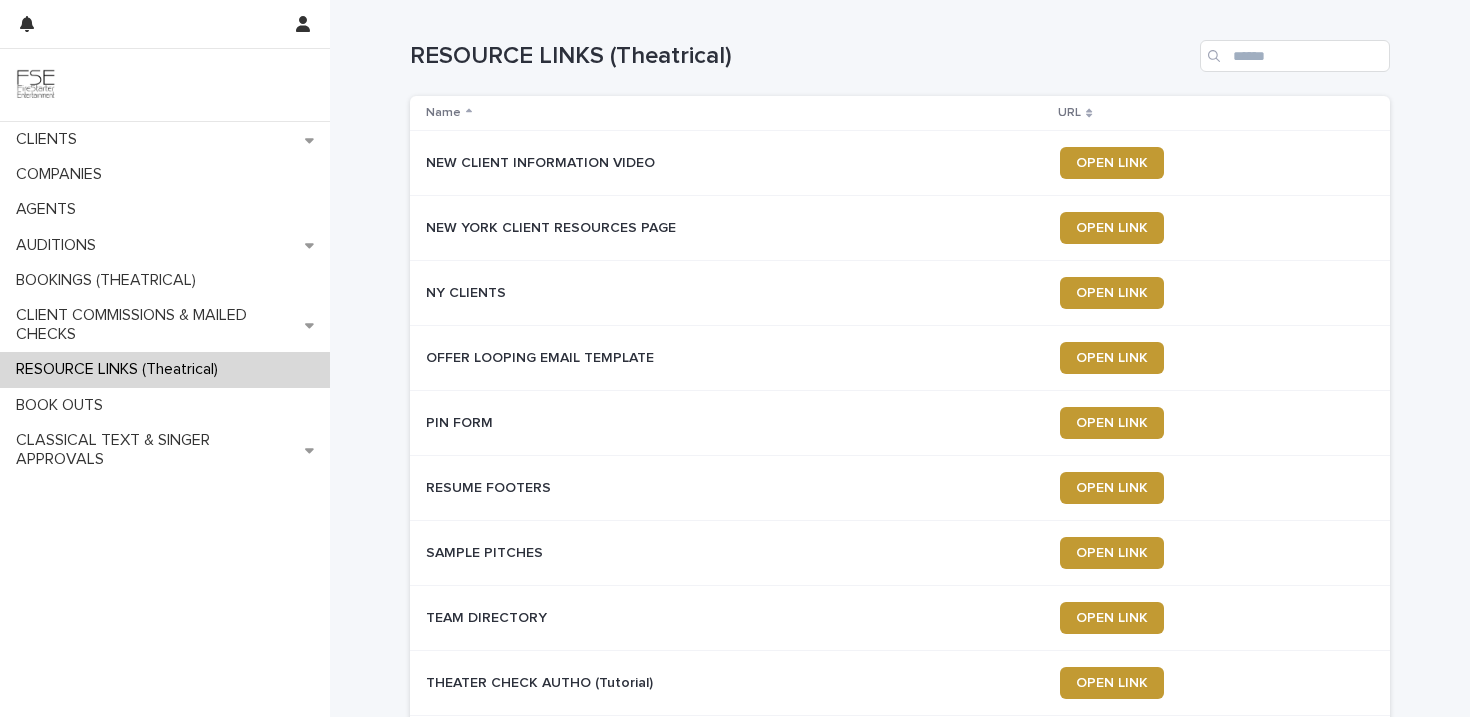 scroll, scrollTop: 238, scrollLeft: 0, axis: vertical 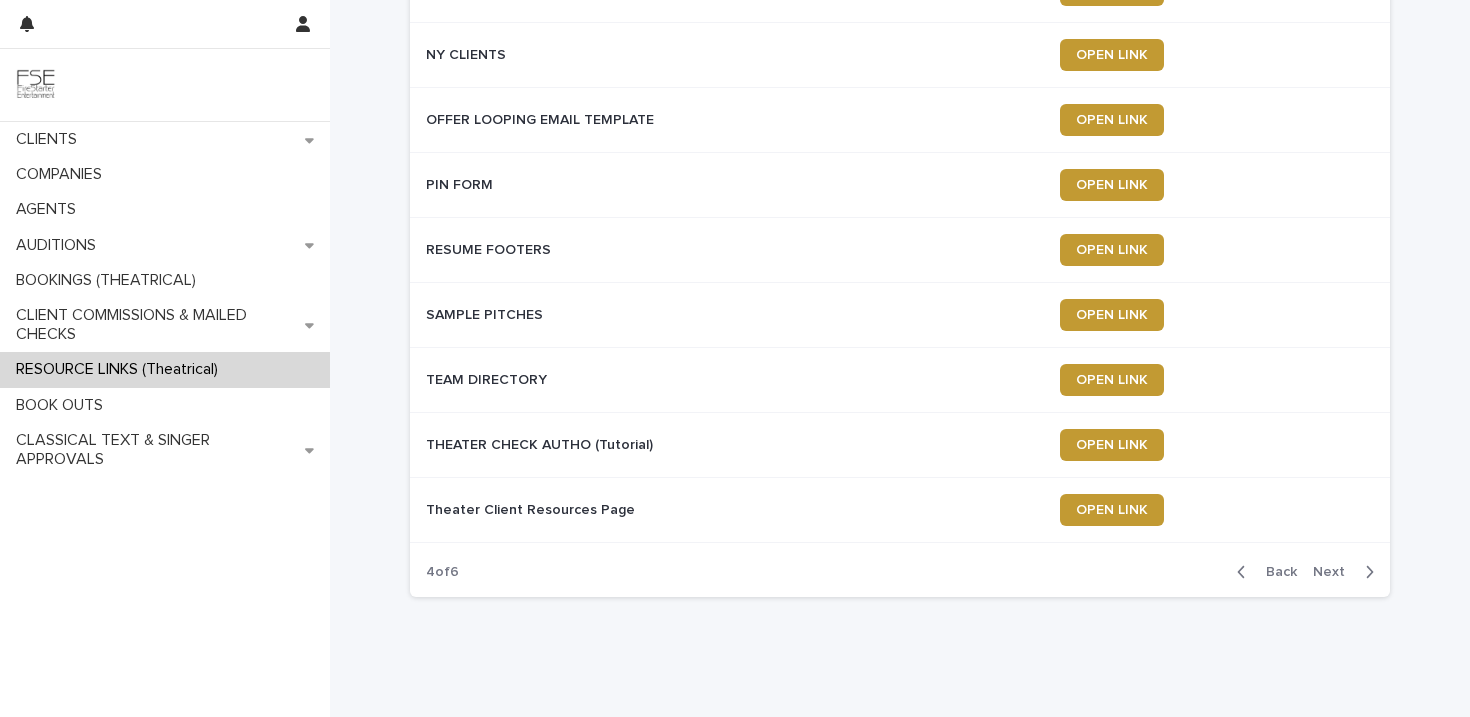 click on "Next" at bounding box center [1335, 572] 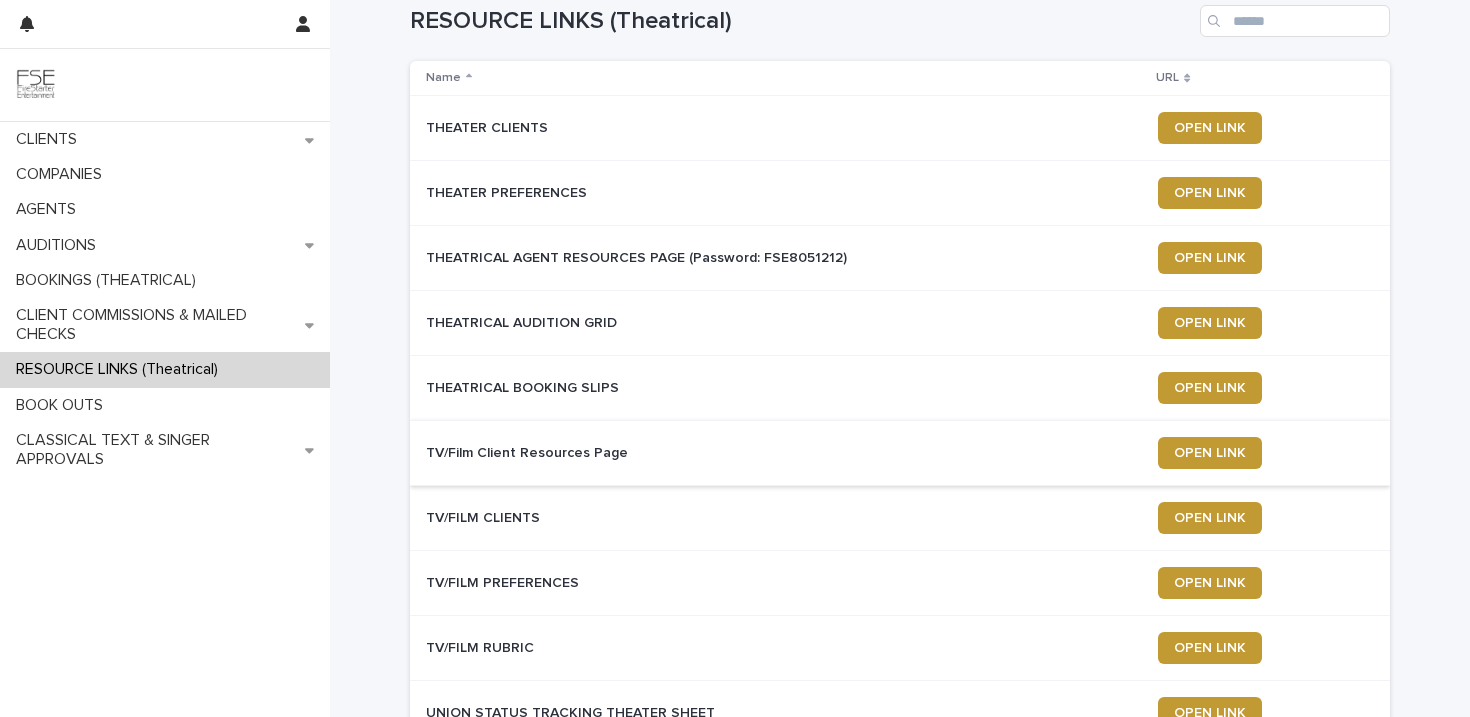 scroll, scrollTop: 291, scrollLeft: 0, axis: vertical 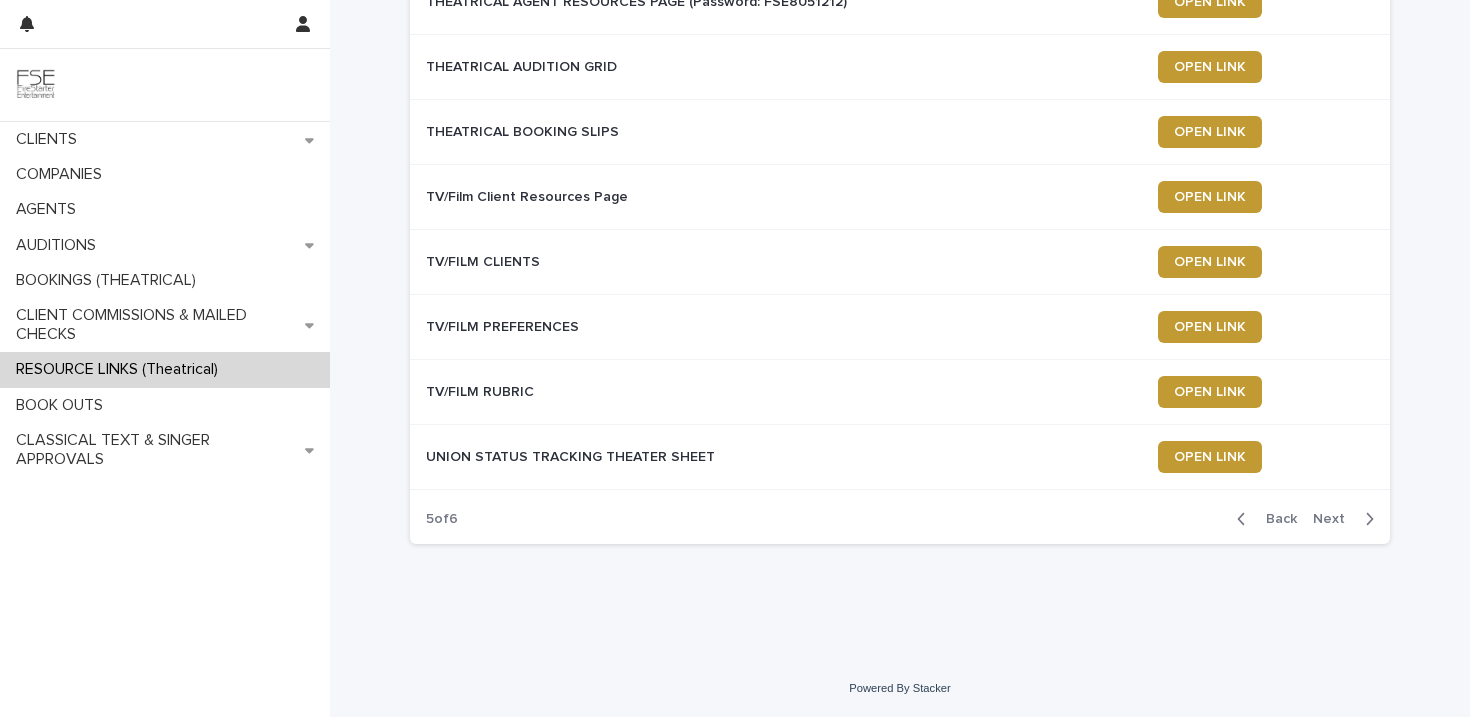click on "Next" at bounding box center (1335, 519) 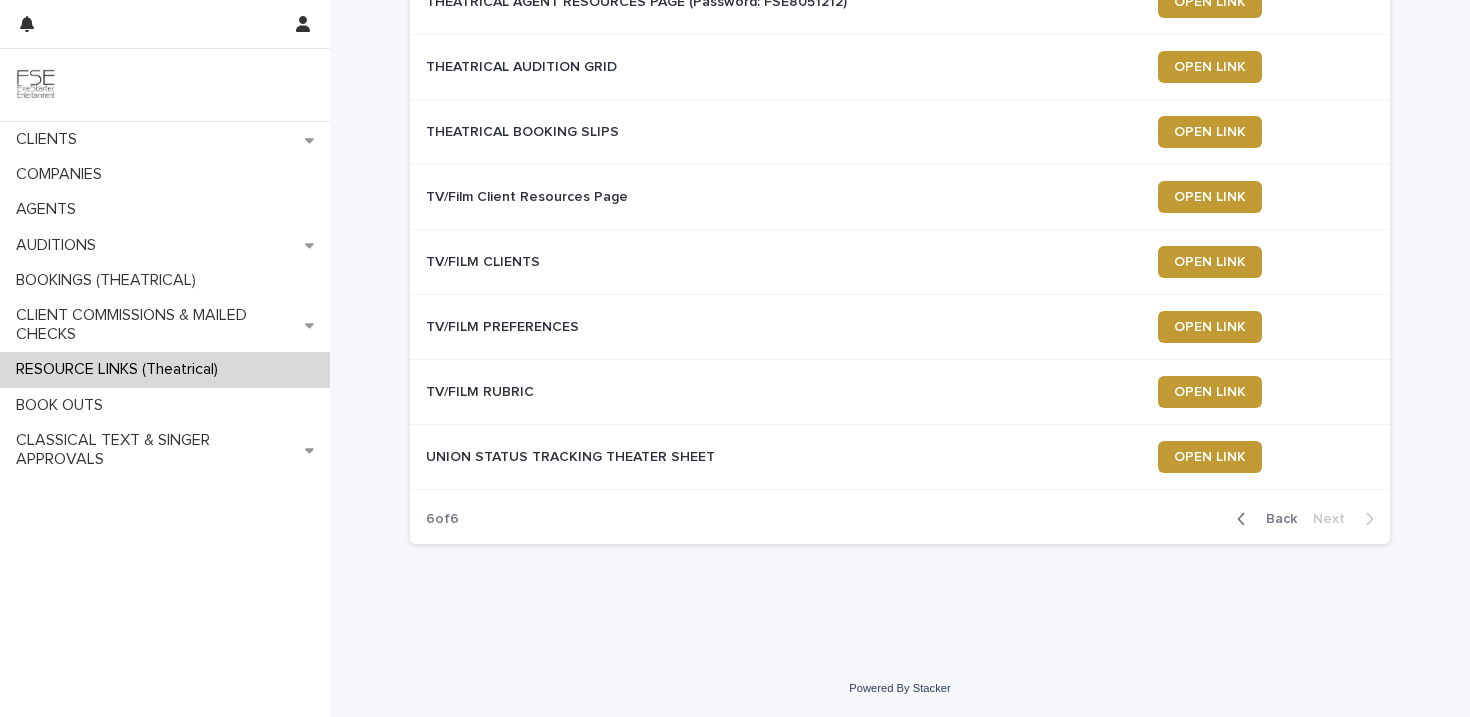 scroll, scrollTop: 0, scrollLeft: 0, axis: both 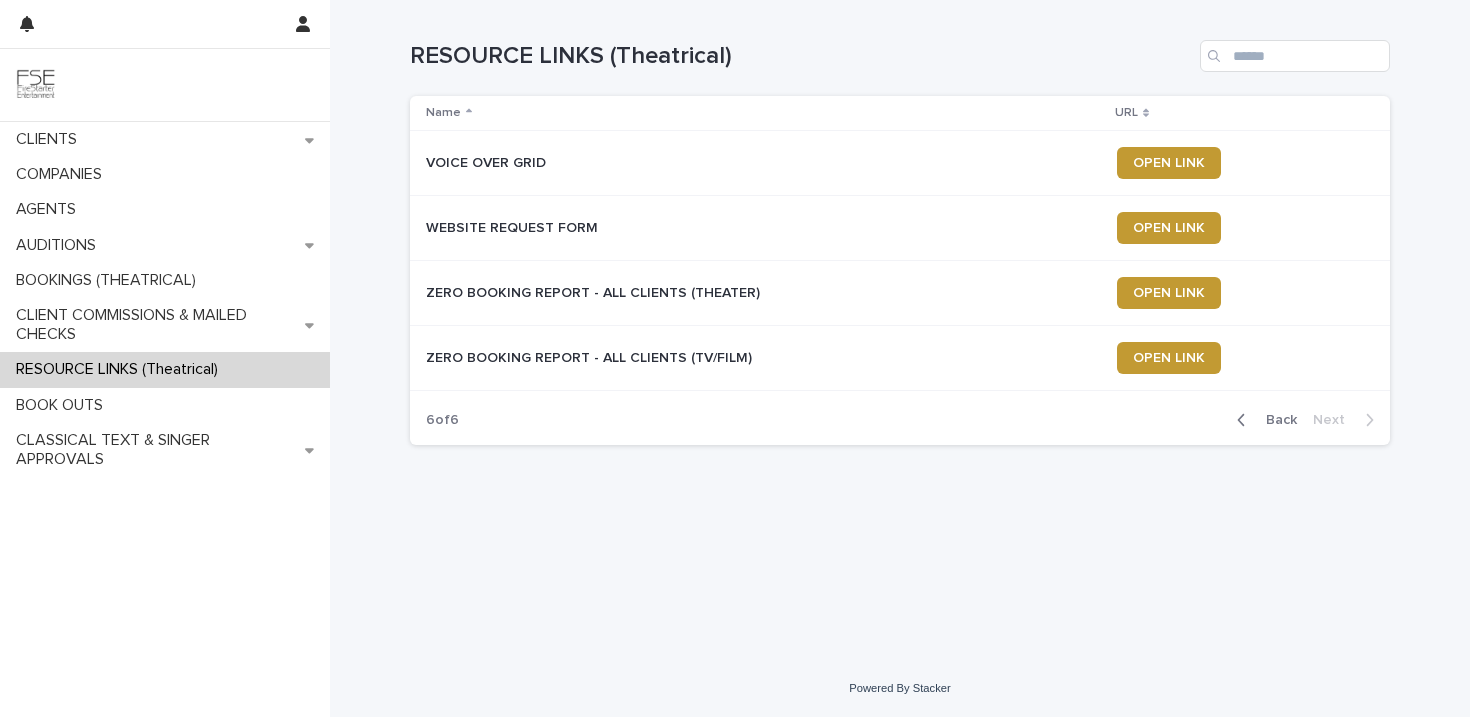 click on "Back" at bounding box center [1275, 420] 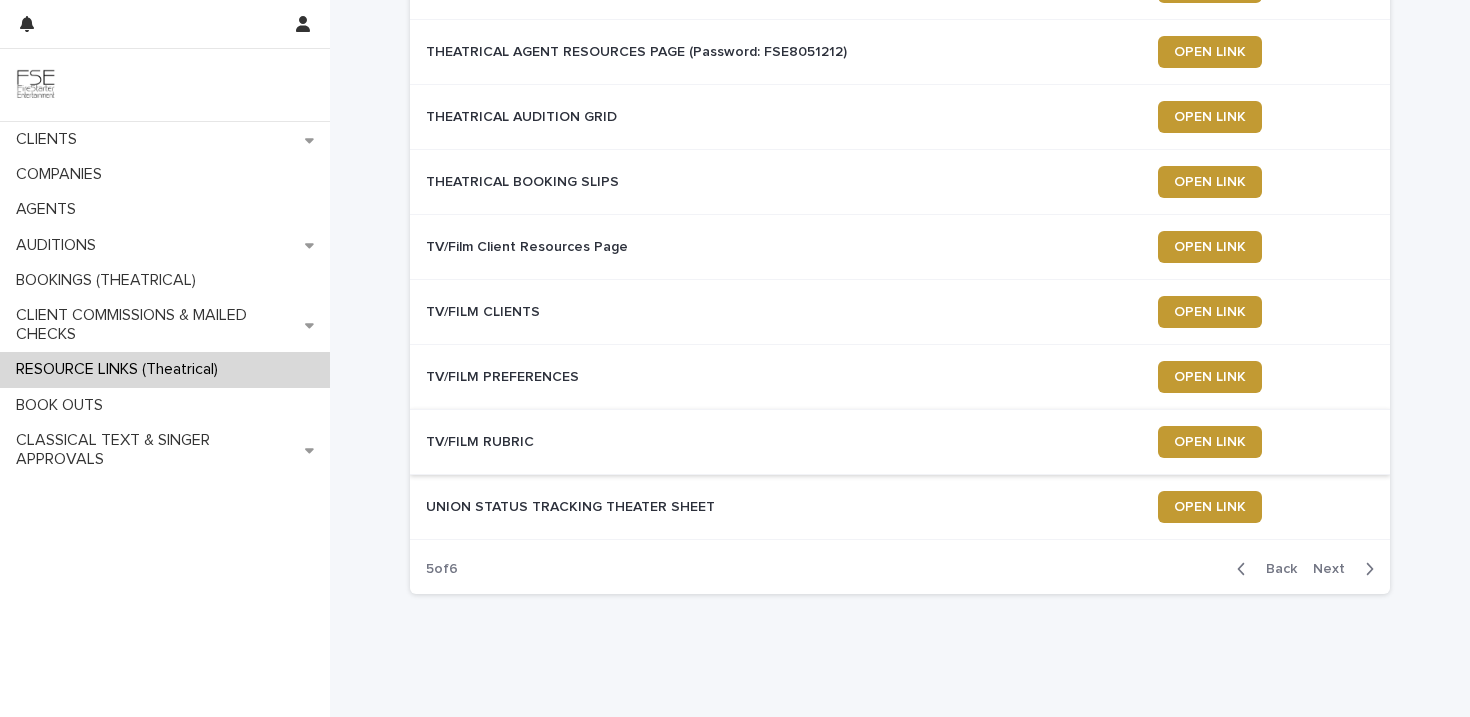 scroll, scrollTop: 263, scrollLeft: 0, axis: vertical 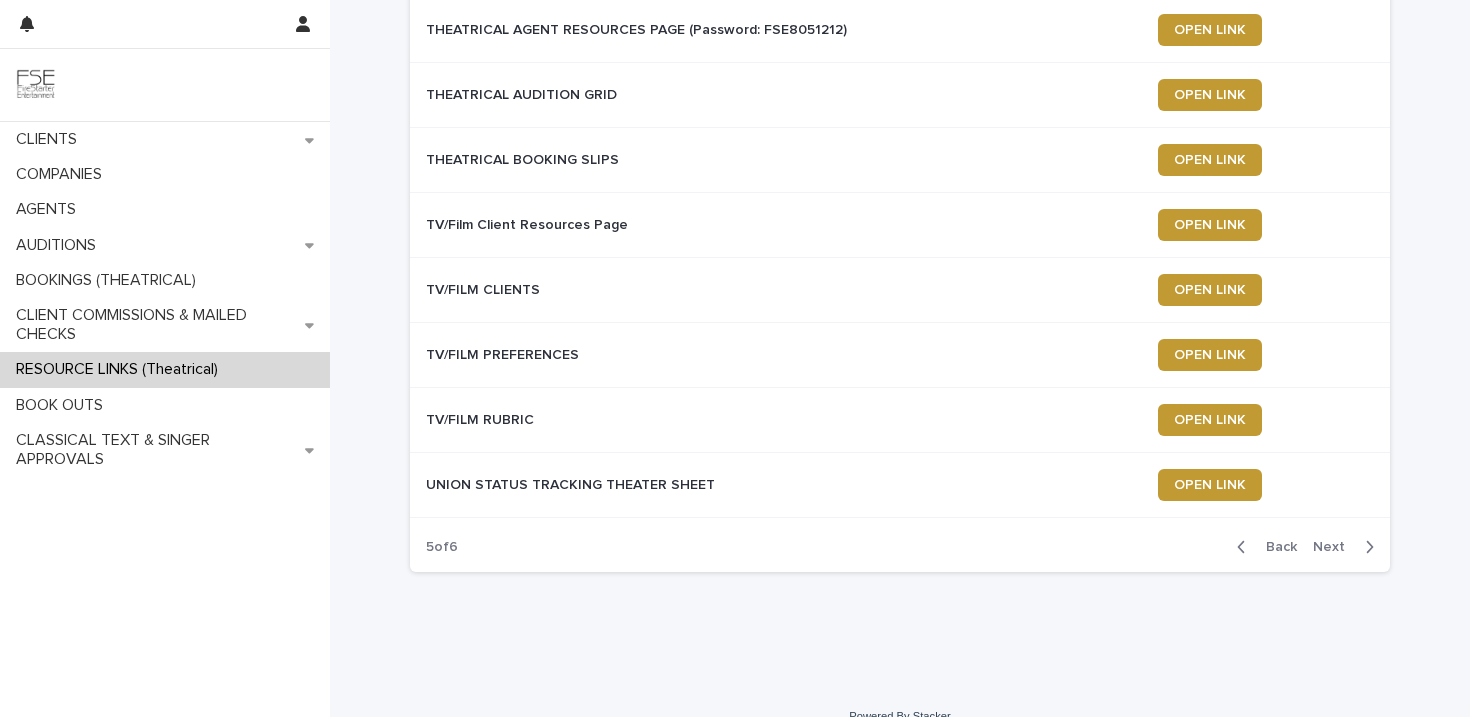 click on "Back" at bounding box center (1275, 547) 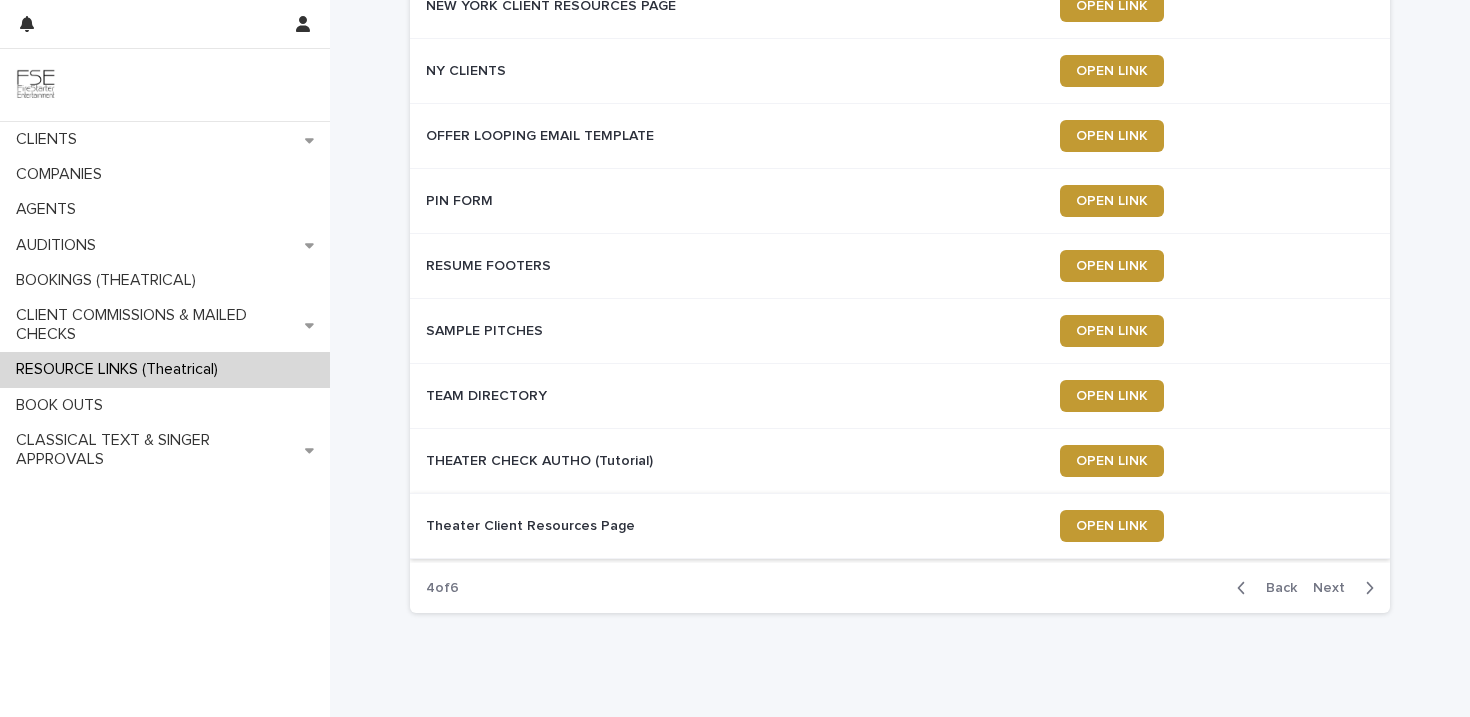 scroll, scrollTop: 213, scrollLeft: 0, axis: vertical 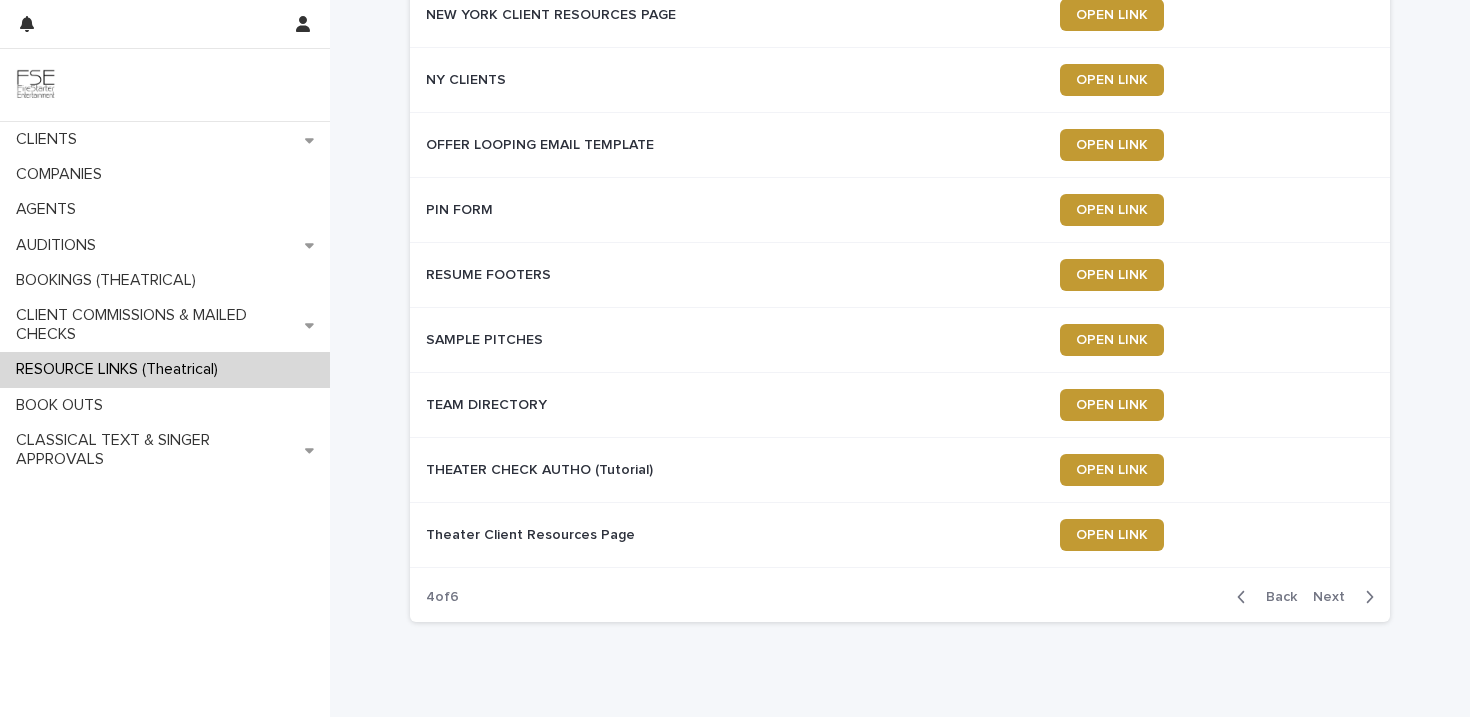 click on "Next" at bounding box center [1335, 597] 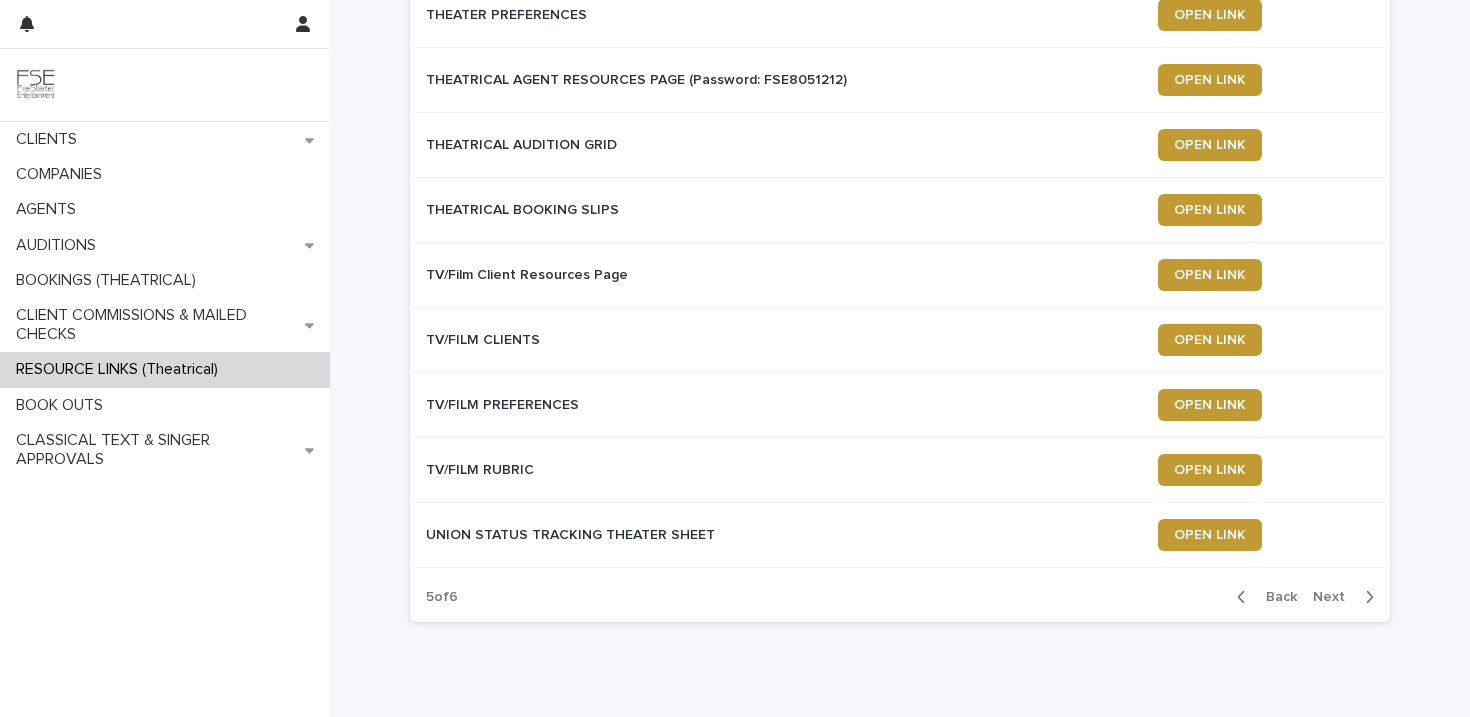 click on "Back" at bounding box center [1275, 597] 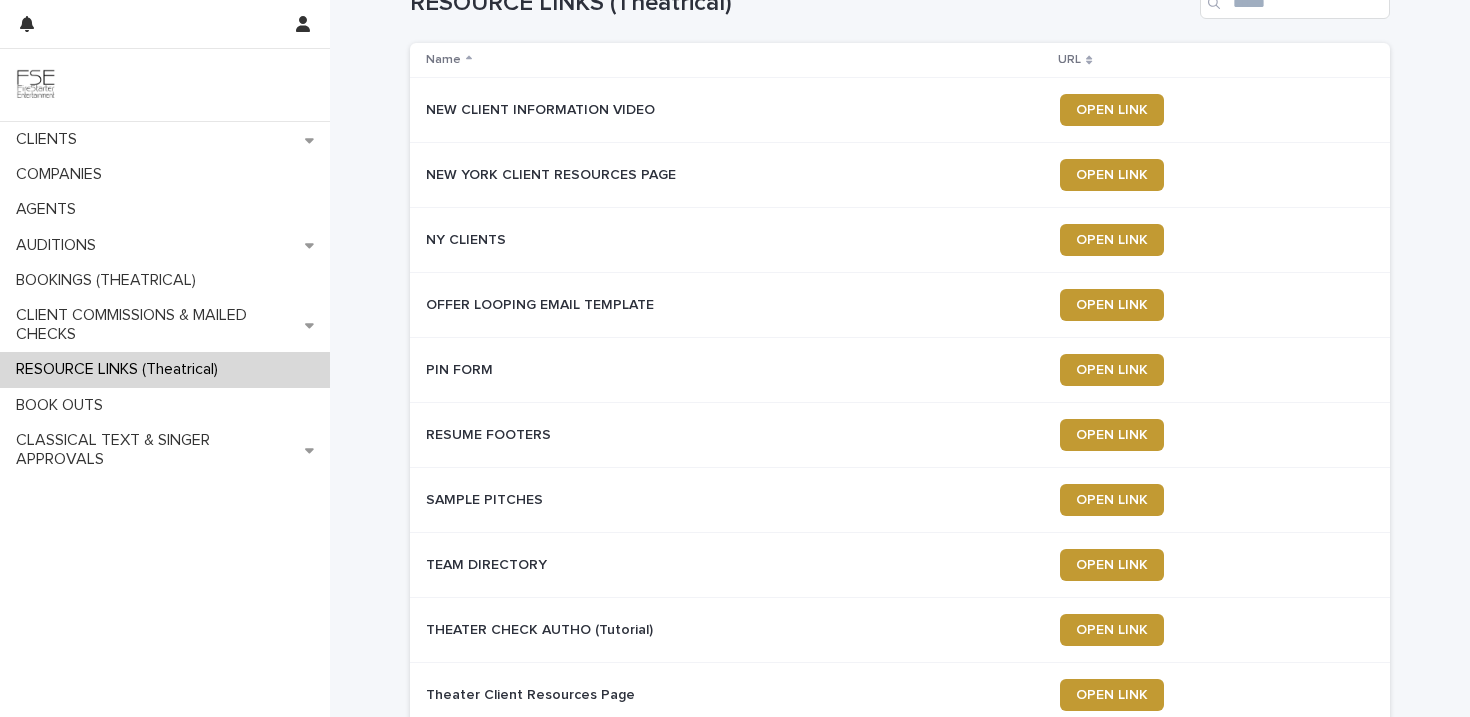 scroll, scrollTop: 244, scrollLeft: 0, axis: vertical 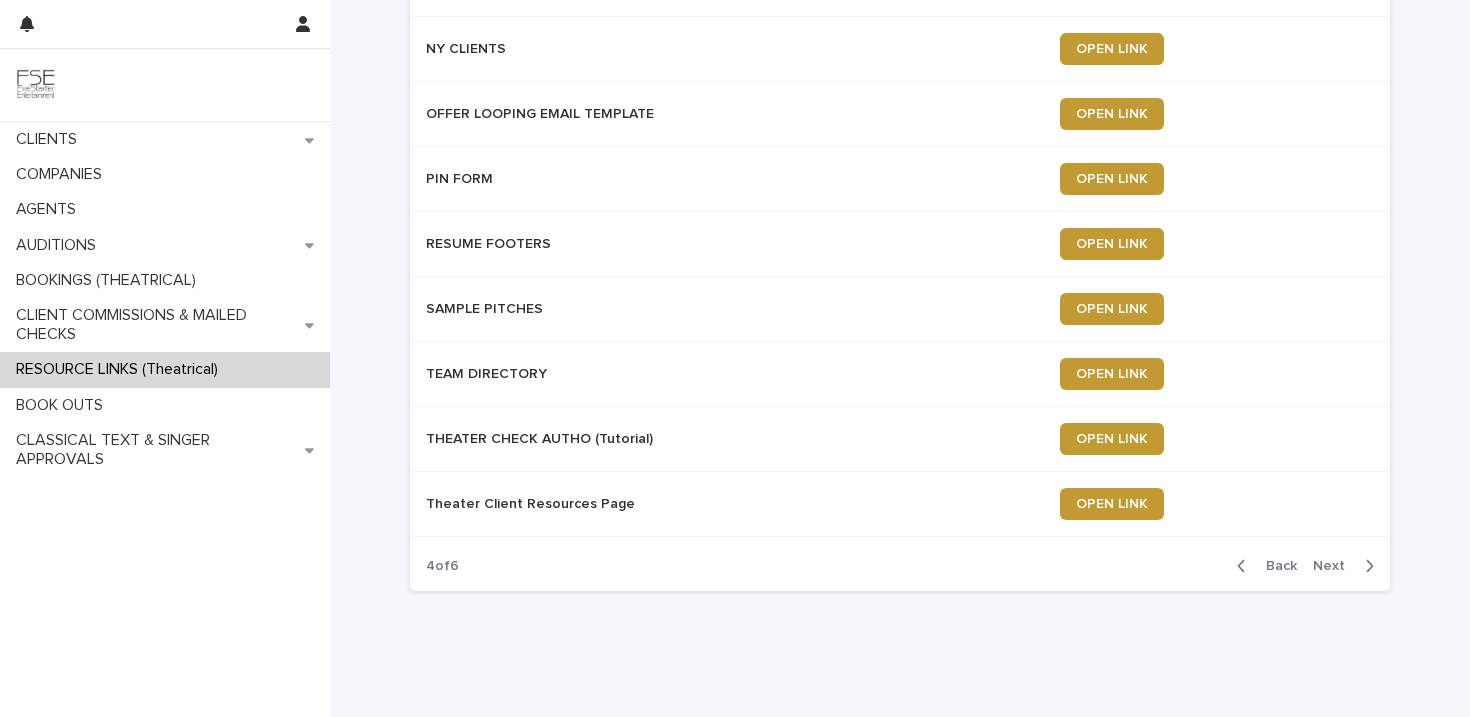 click on "Back" at bounding box center [1275, 566] 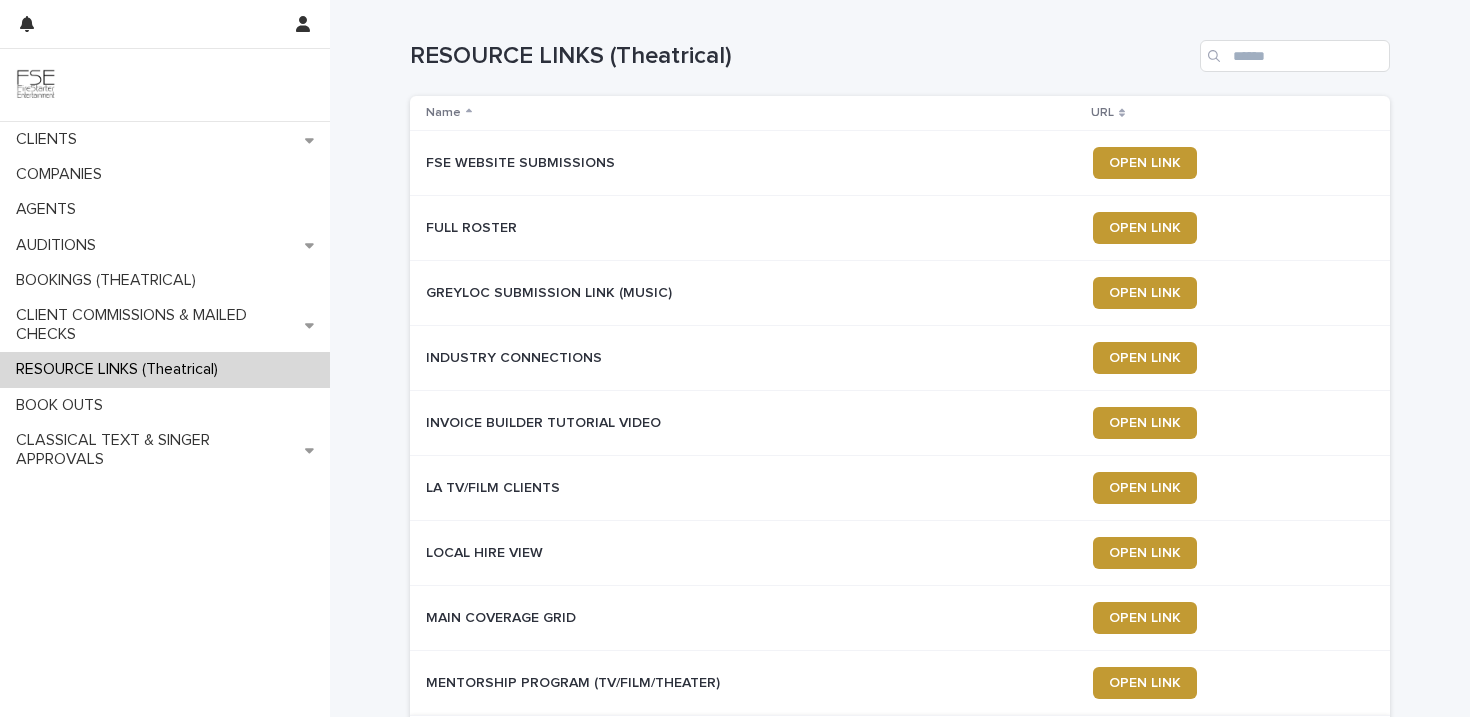 scroll, scrollTop: 239, scrollLeft: 0, axis: vertical 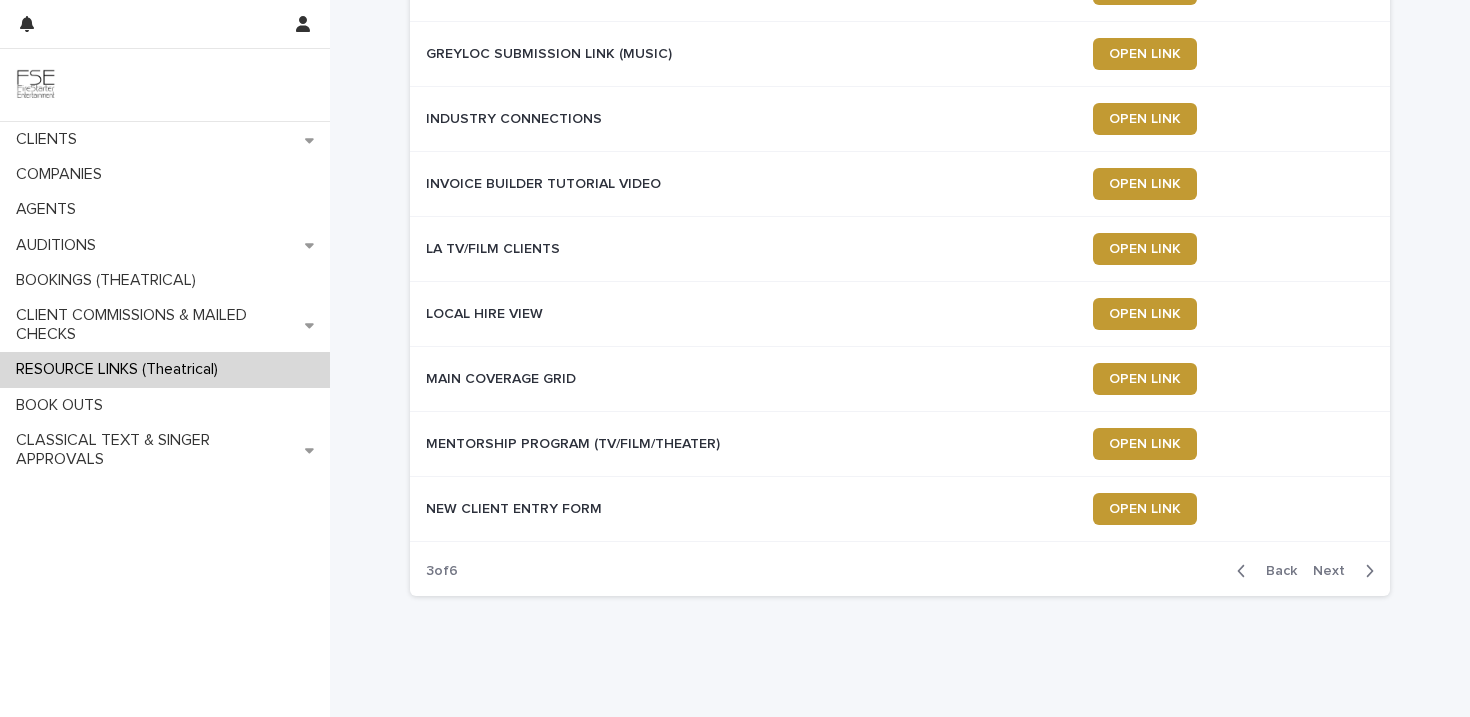 click on "Back" at bounding box center [1275, 571] 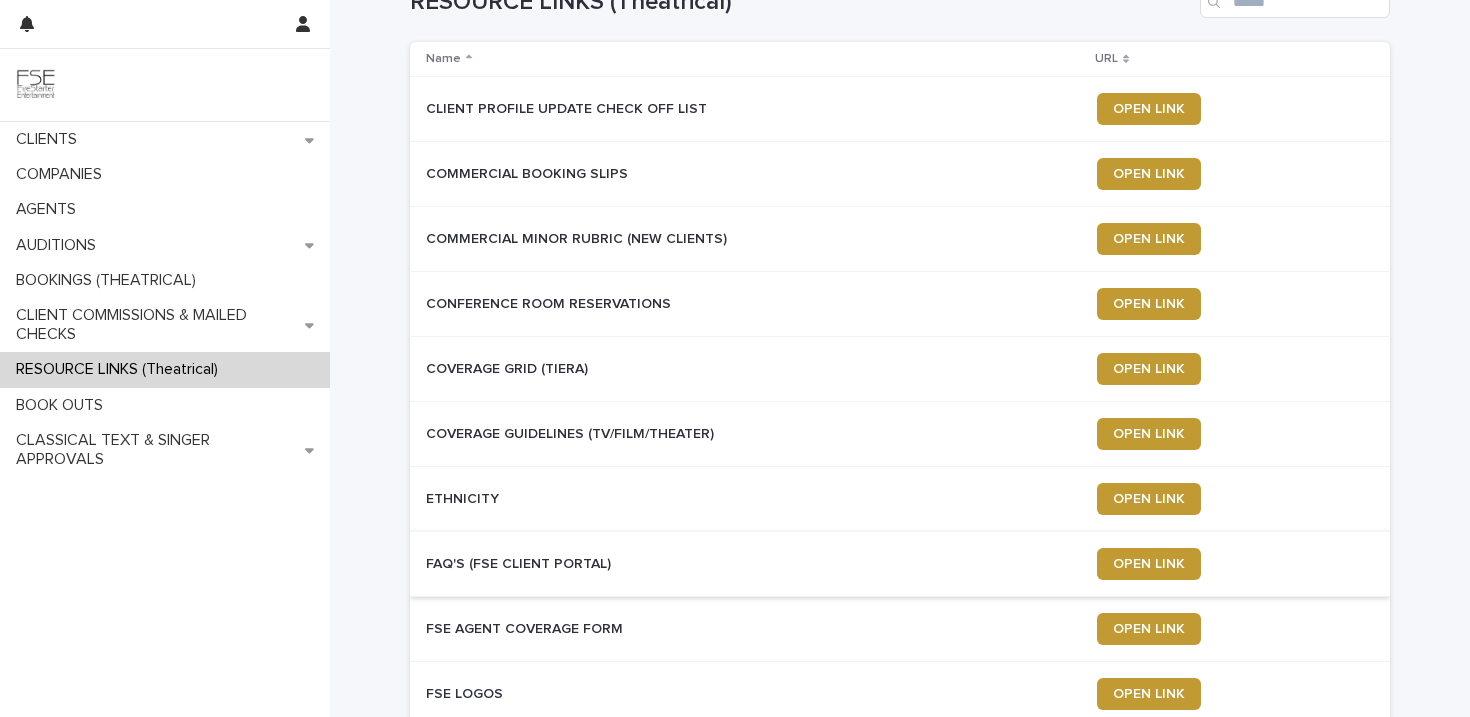 scroll, scrollTop: 145, scrollLeft: 0, axis: vertical 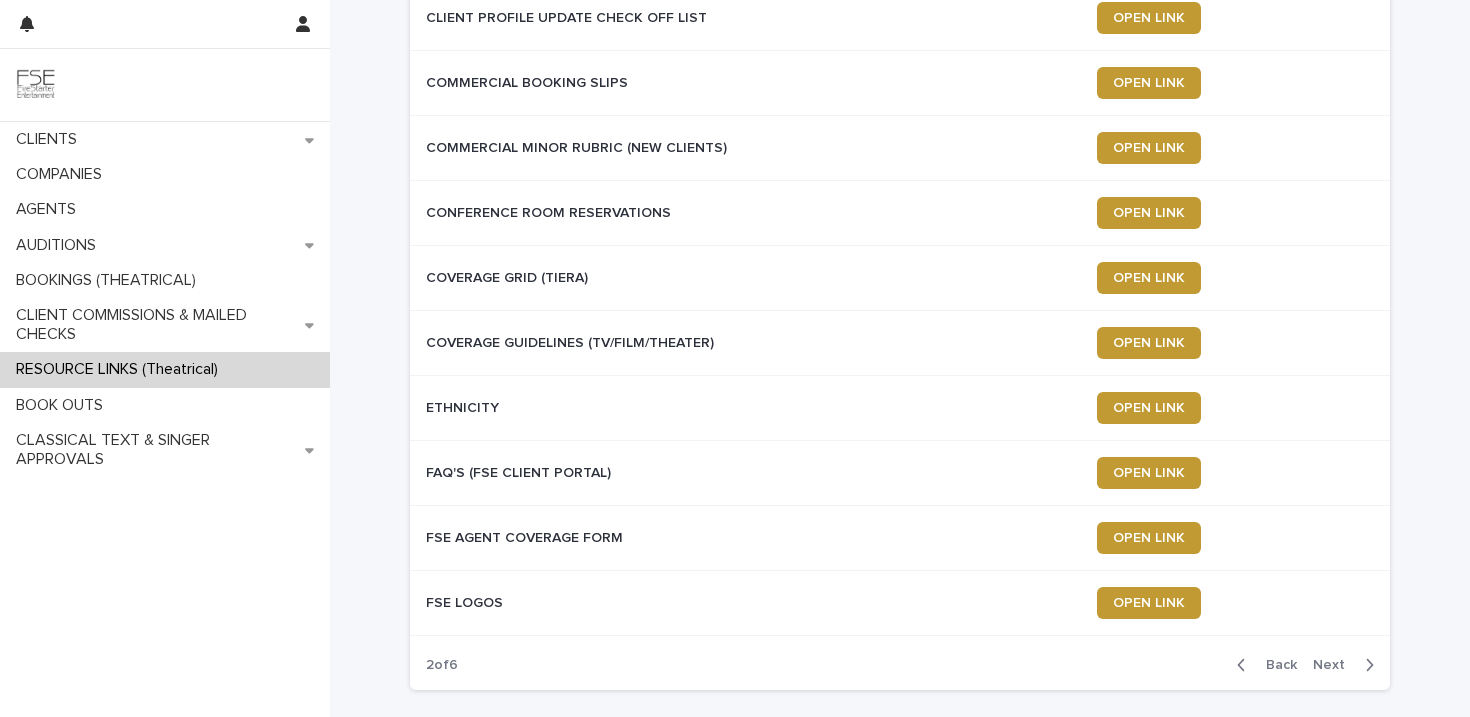 click on "Next" at bounding box center (1335, 665) 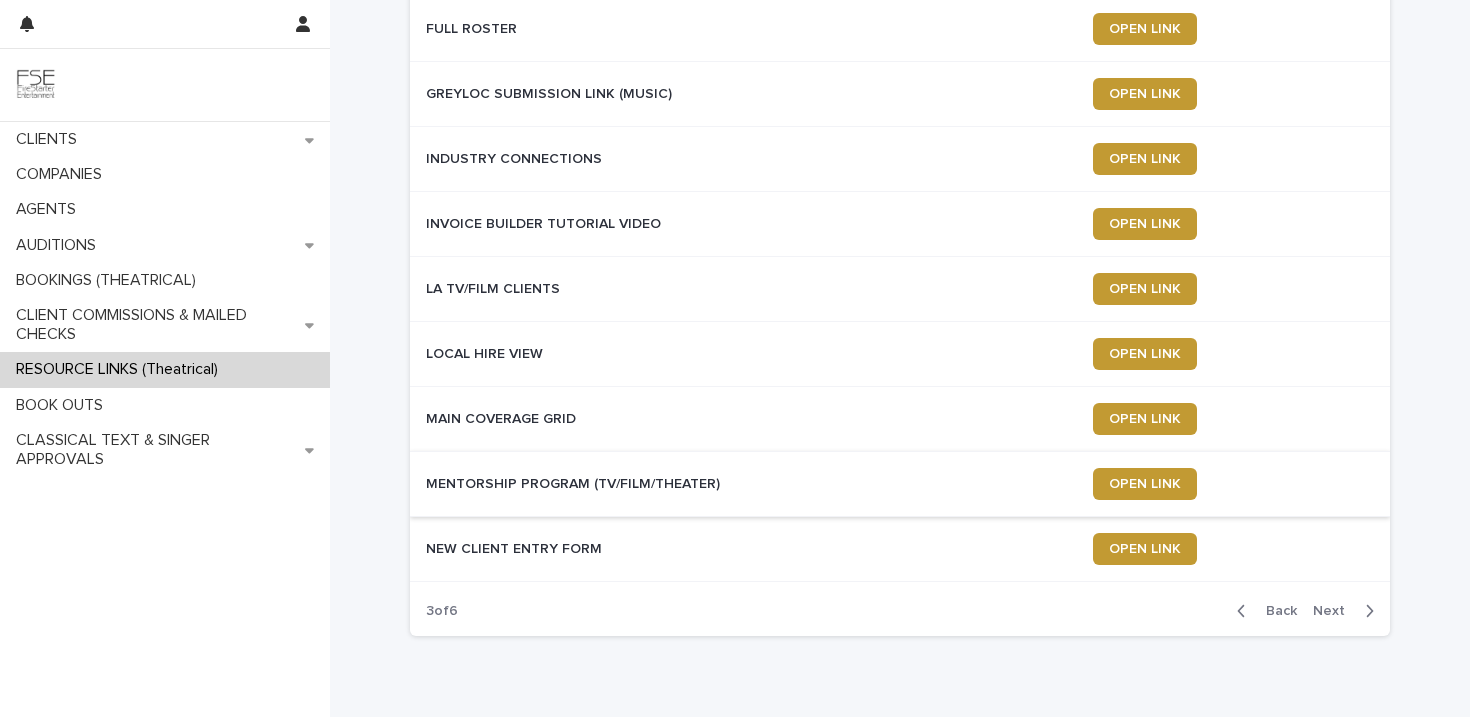 scroll, scrollTop: 204, scrollLeft: 0, axis: vertical 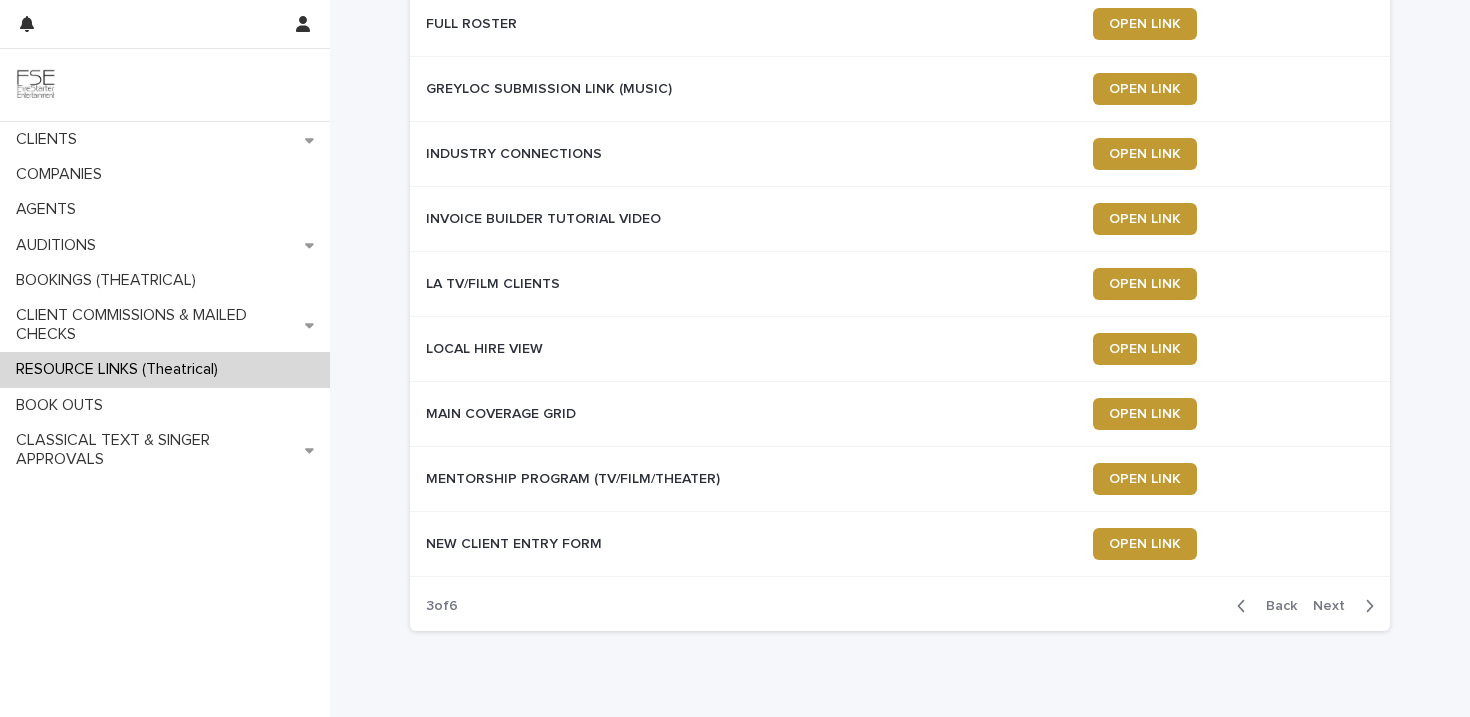 click on "Back" at bounding box center (1275, 606) 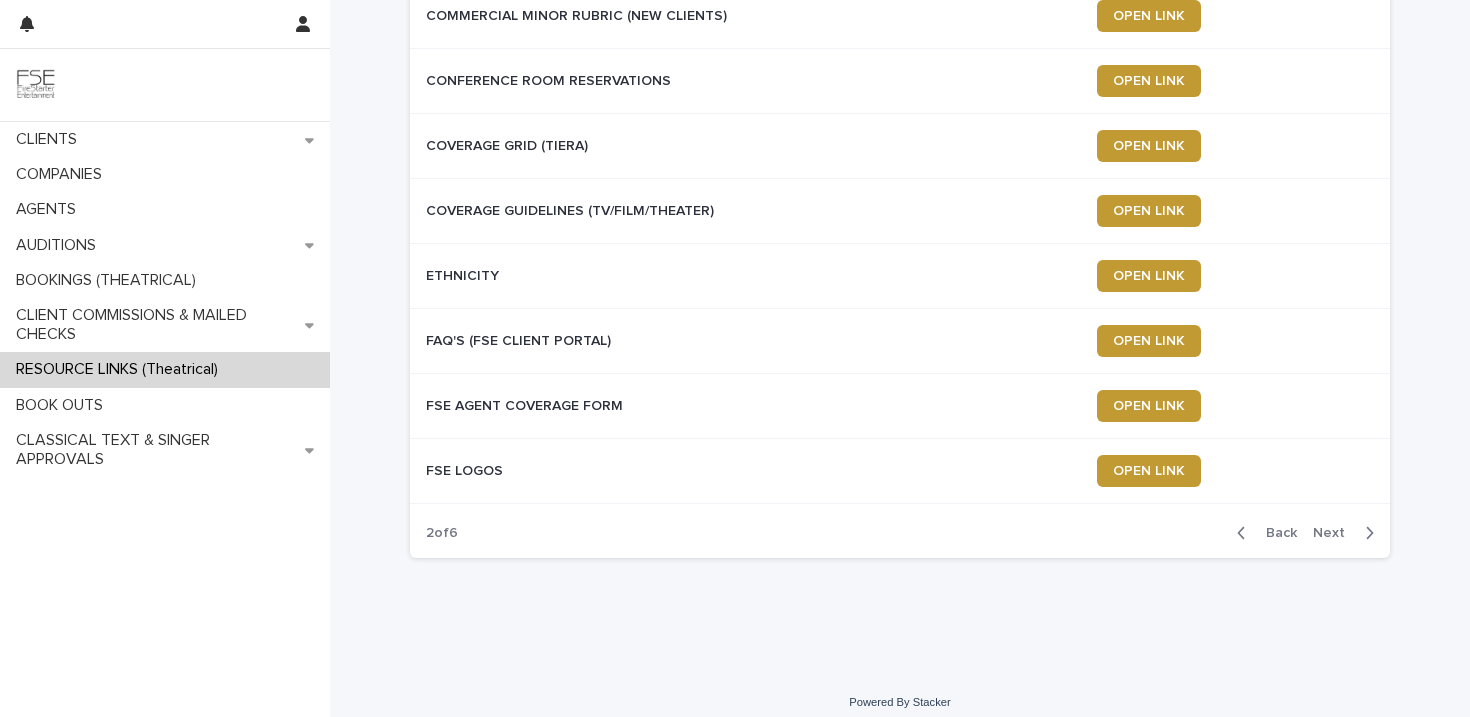 scroll, scrollTop: 291, scrollLeft: 0, axis: vertical 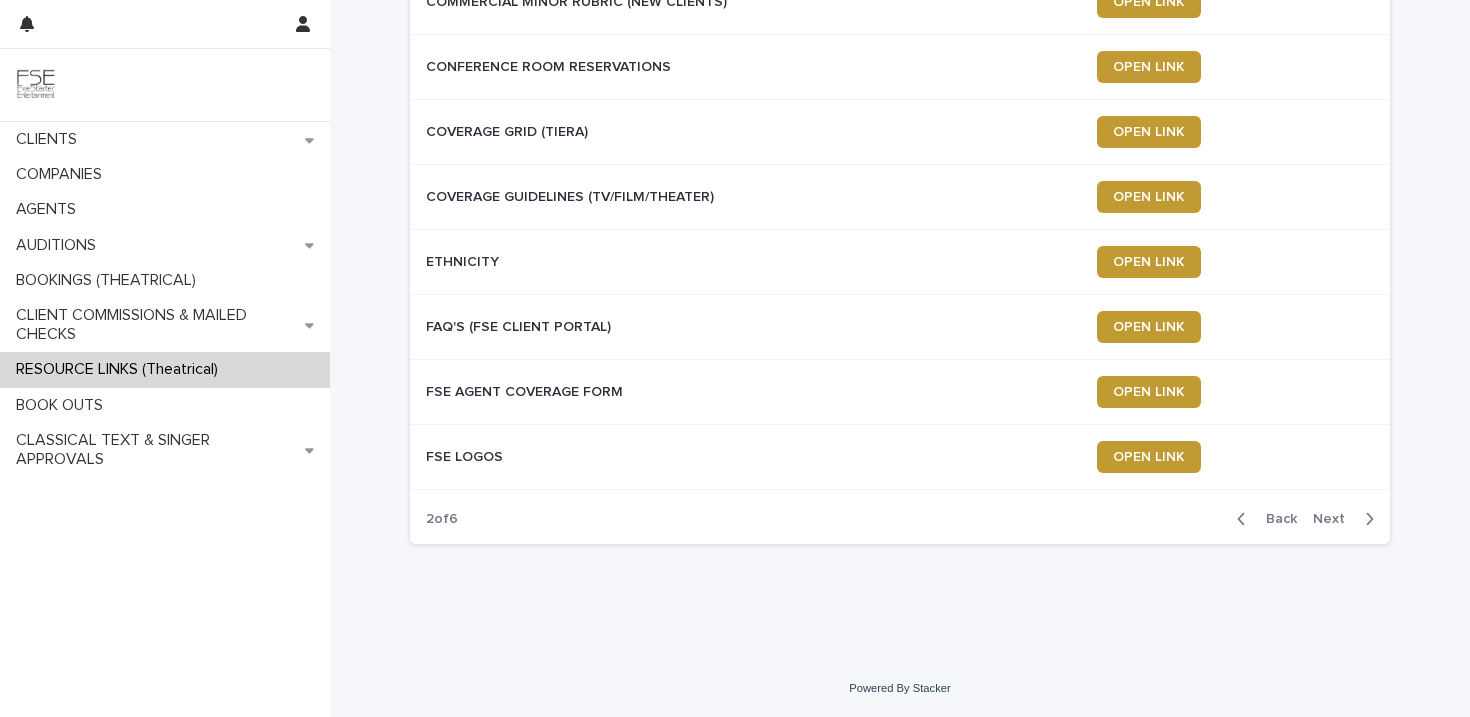 click on "Back" at bounding box center [1275, 519] 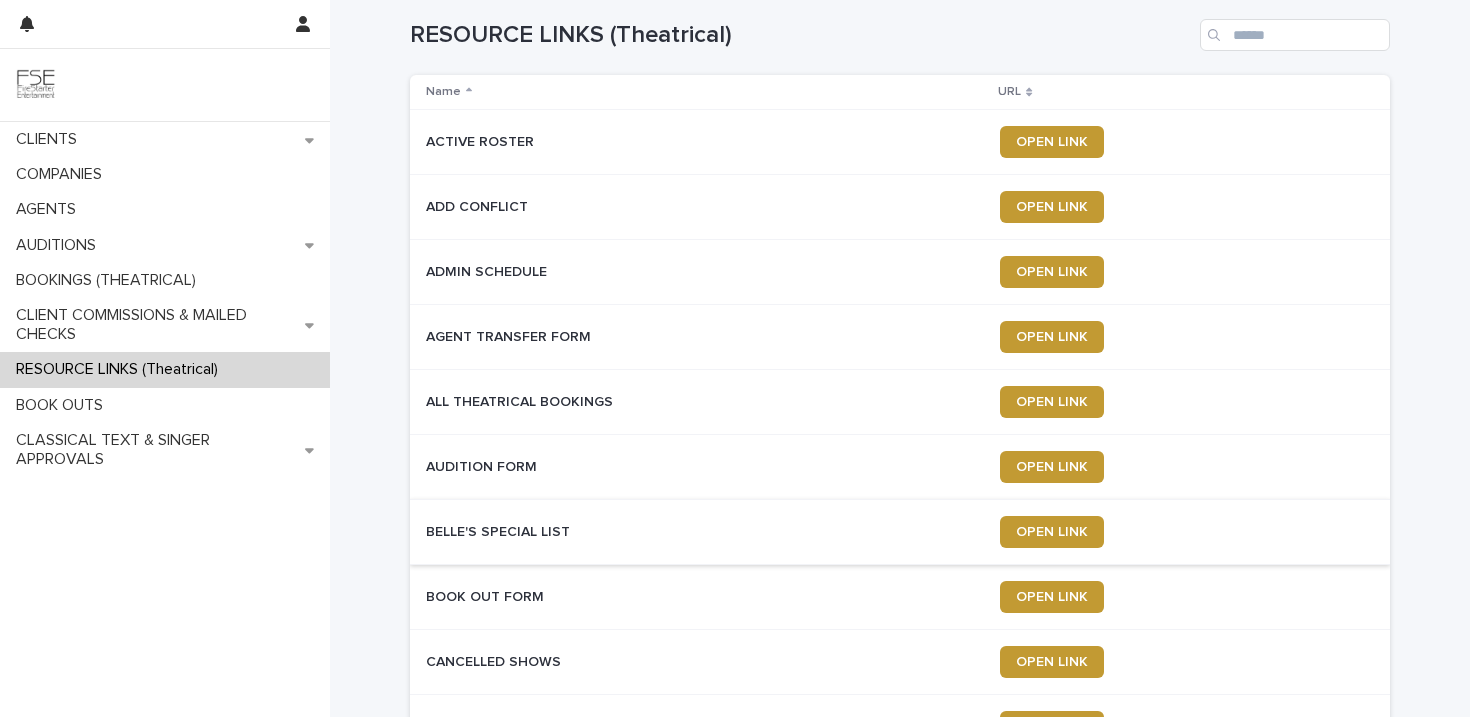 scroll, scrollTop: 261, scrollLeft: 0, axis: vertical 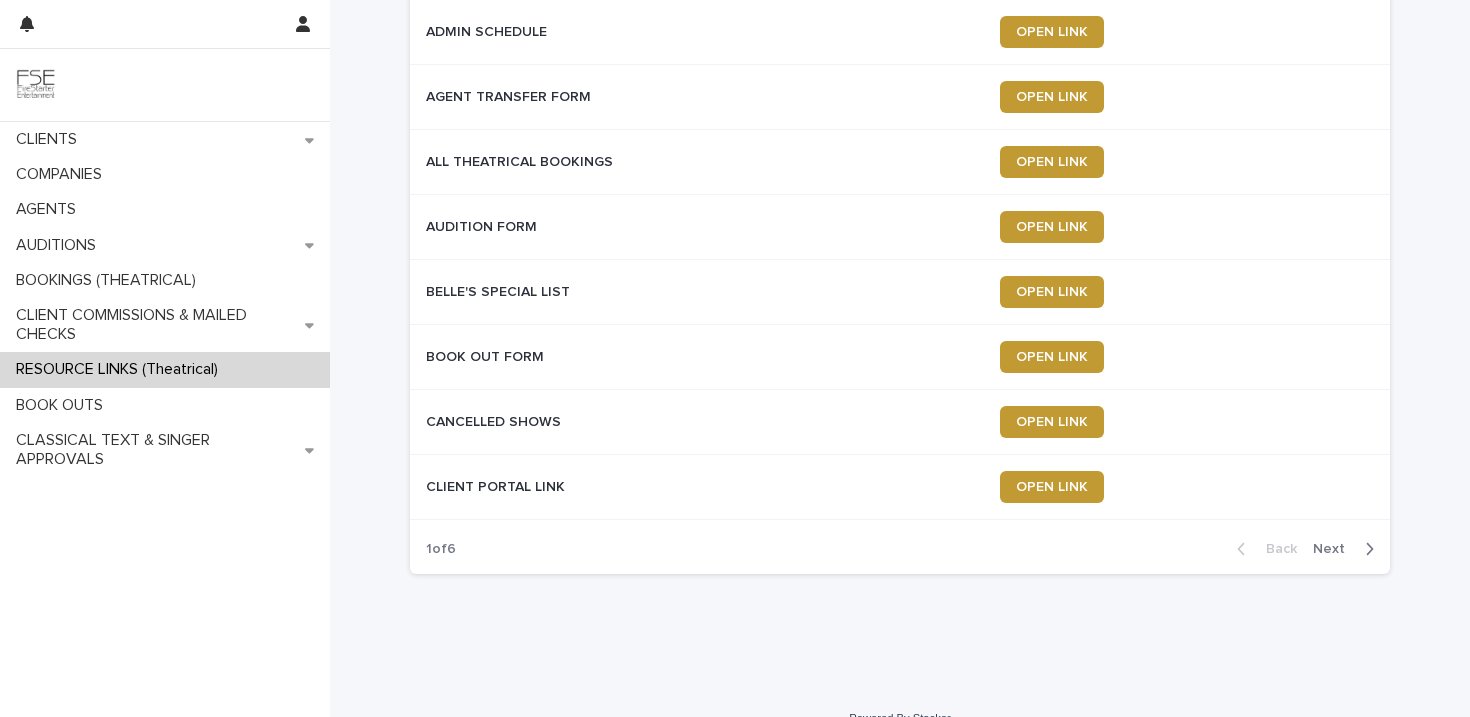 click on "Back Next" at bounding box center [1305, 549] 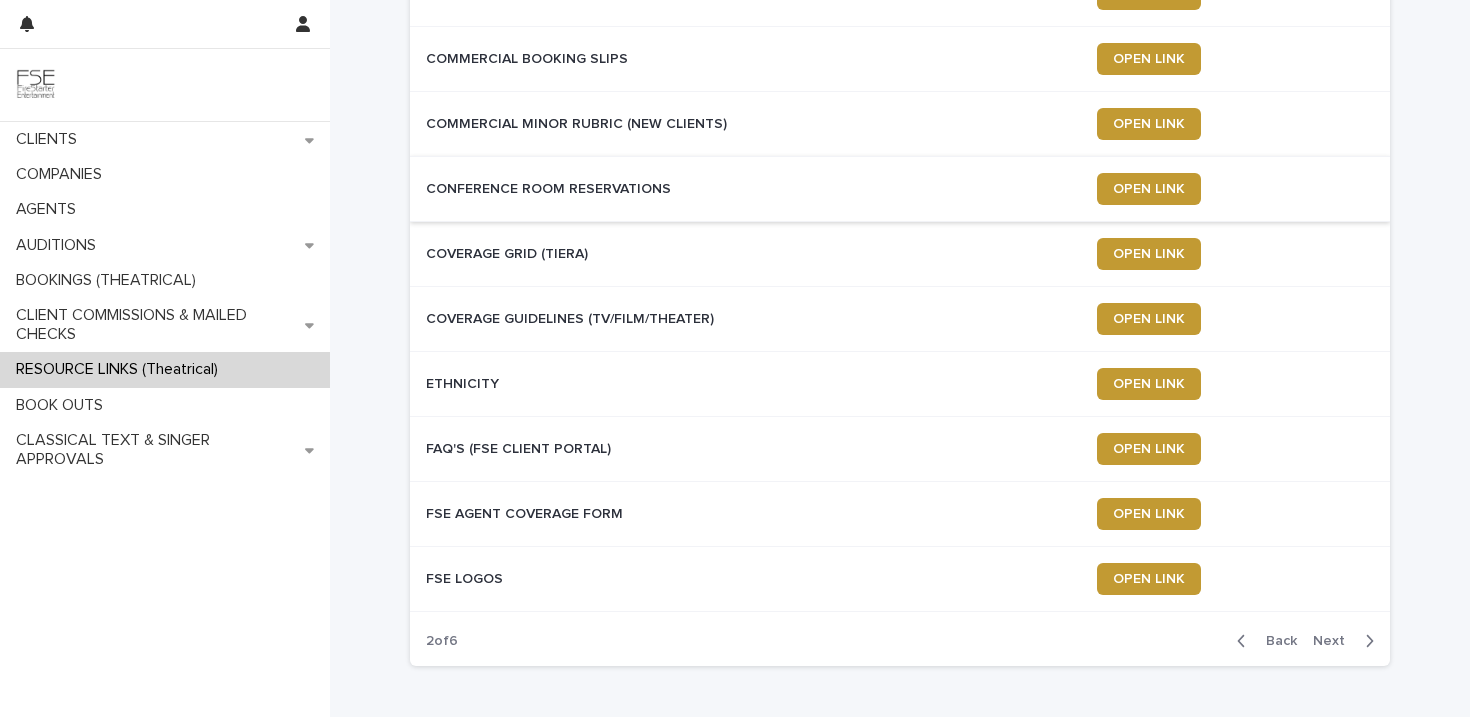 scroll, scrollTop: 291, scrollLeft: 0, axis: vertical 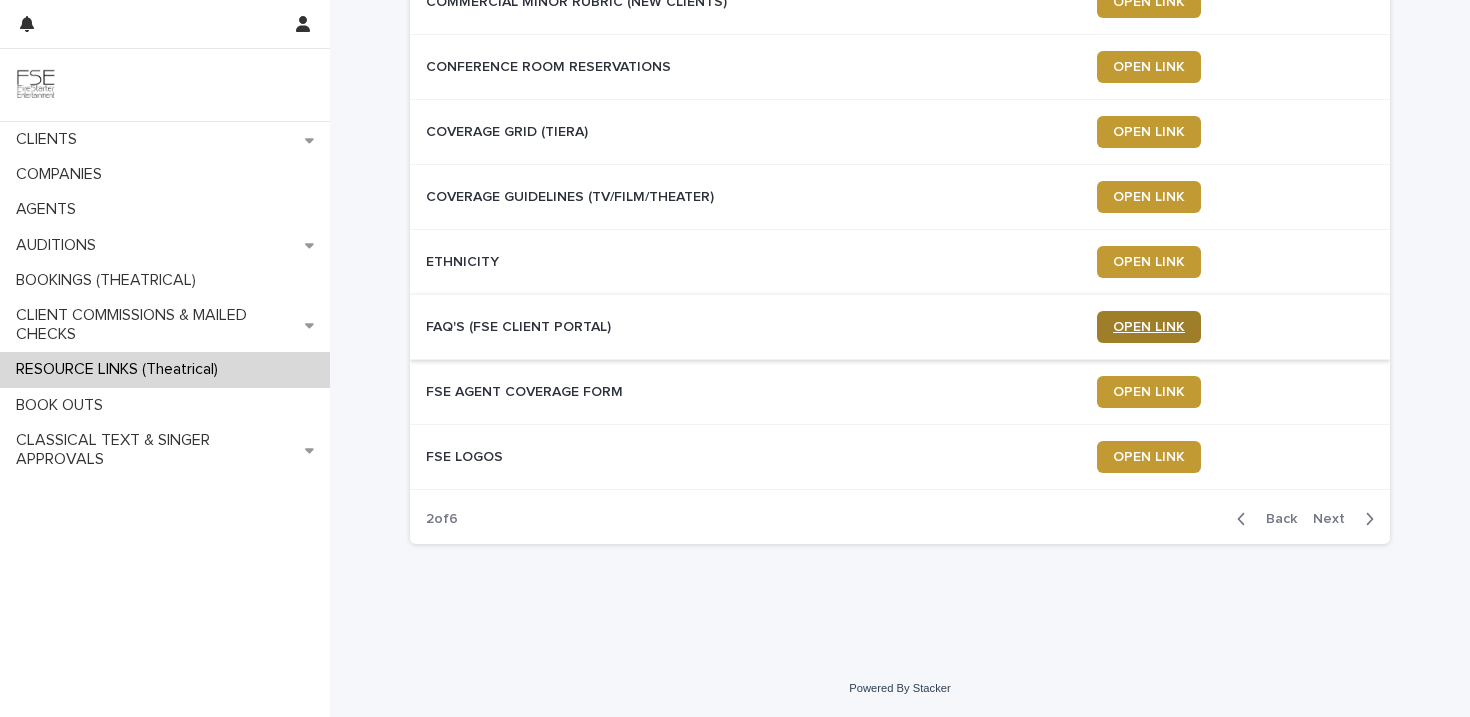 click on "OPEN LINK" at bounding box center [1149, 327] 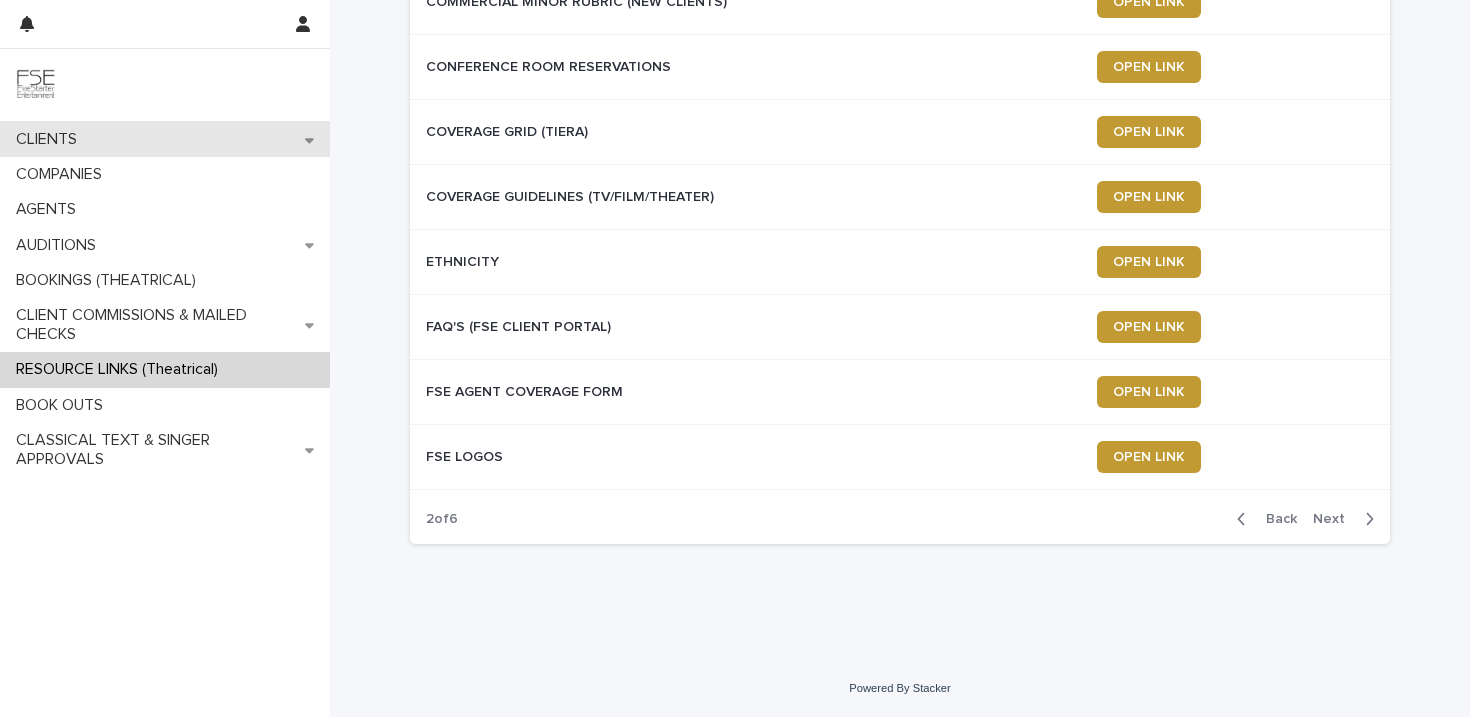 click on "CLIENTS" at bounding box center (165, 139) 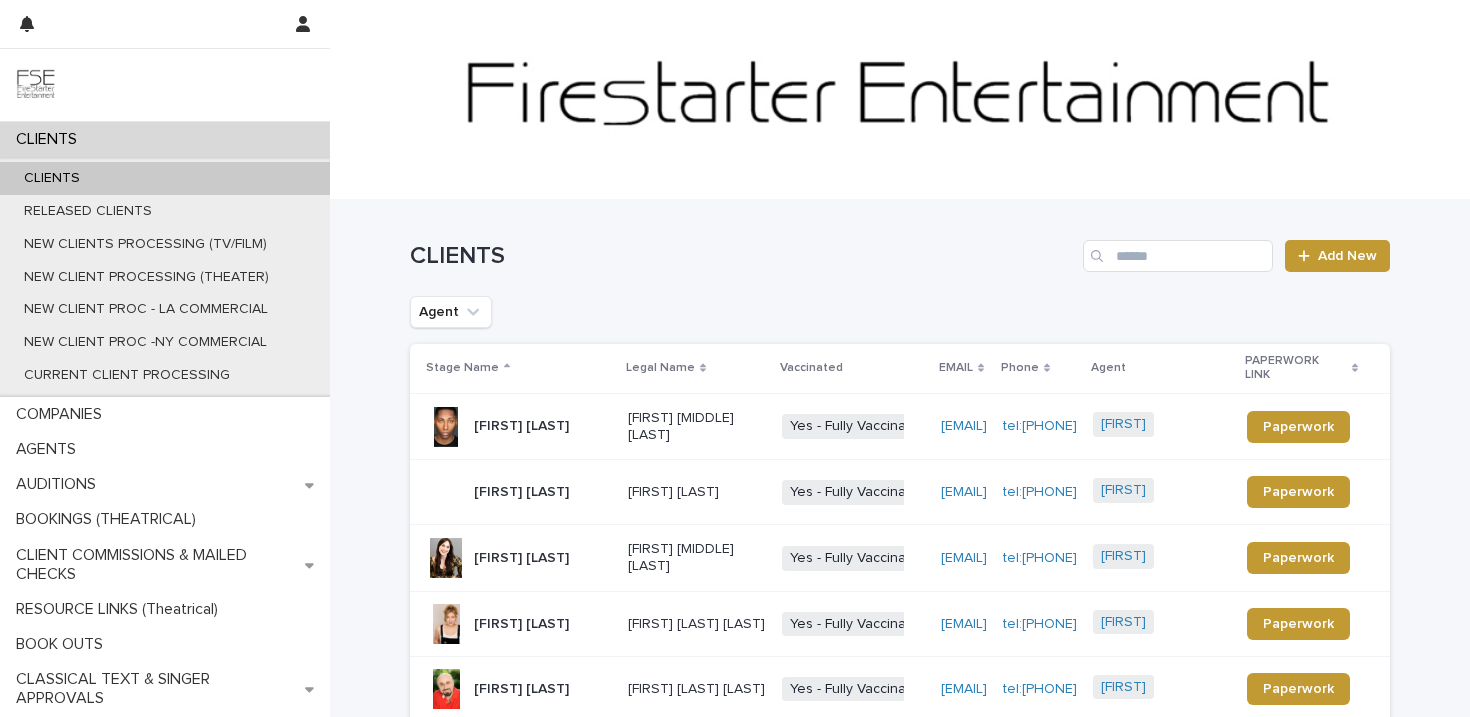 scroll, scrollTop: 32, scrollLeft: 0, axis: vertical 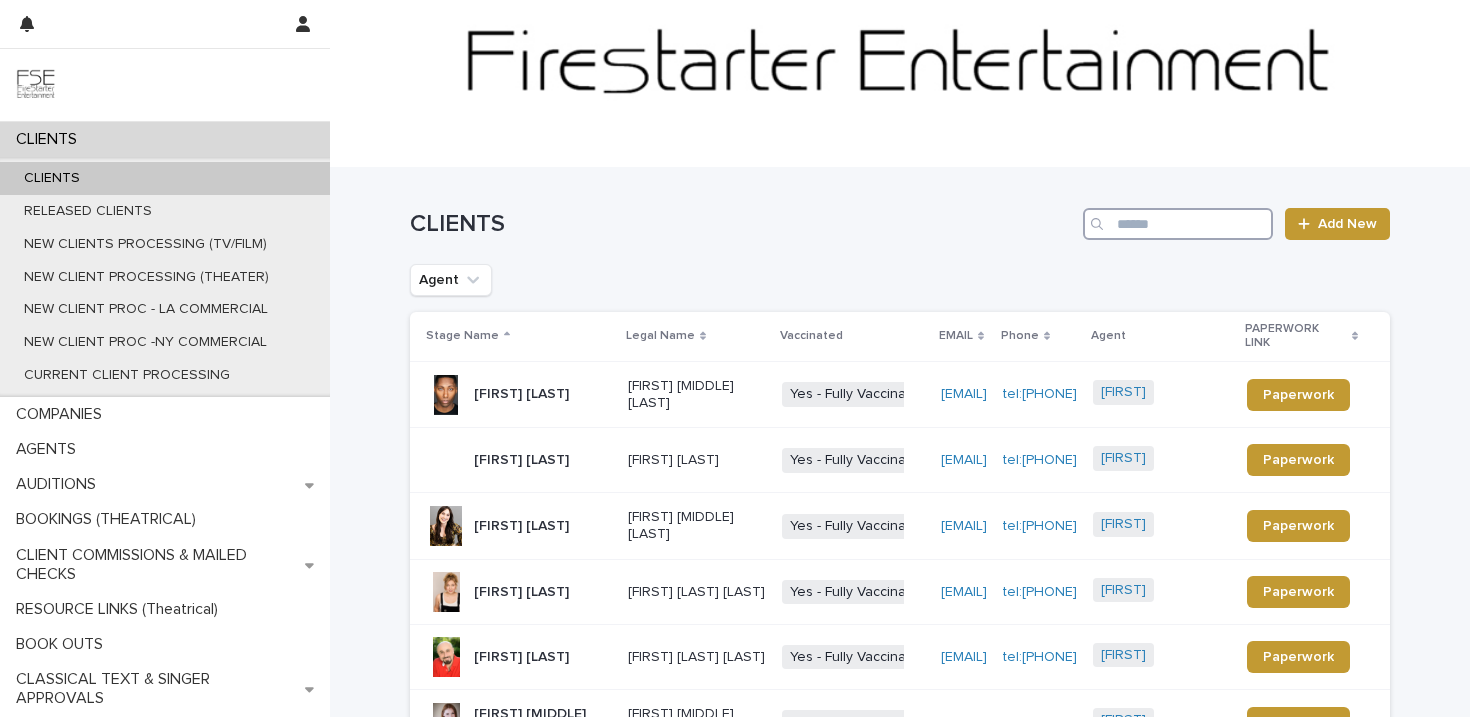 click at bounding box center (1178, 224) 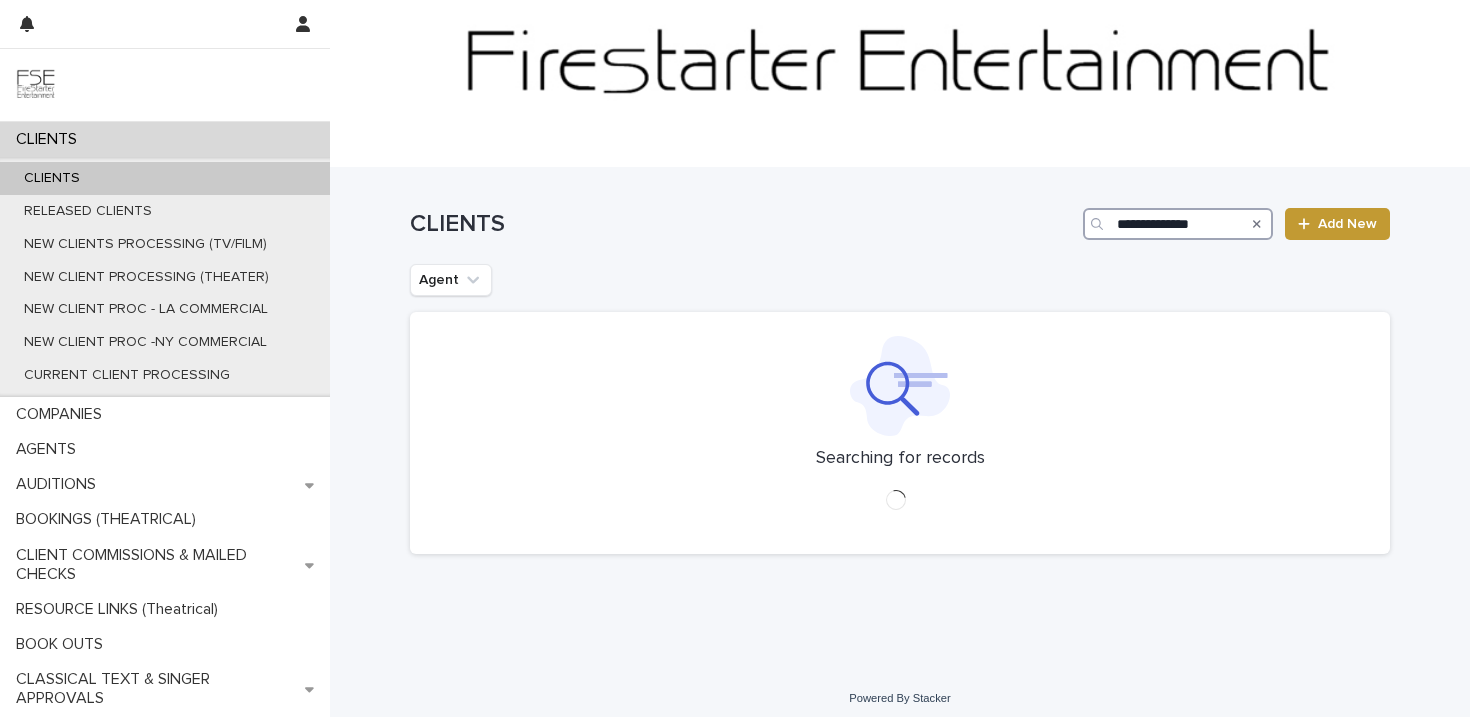 type on "**********" 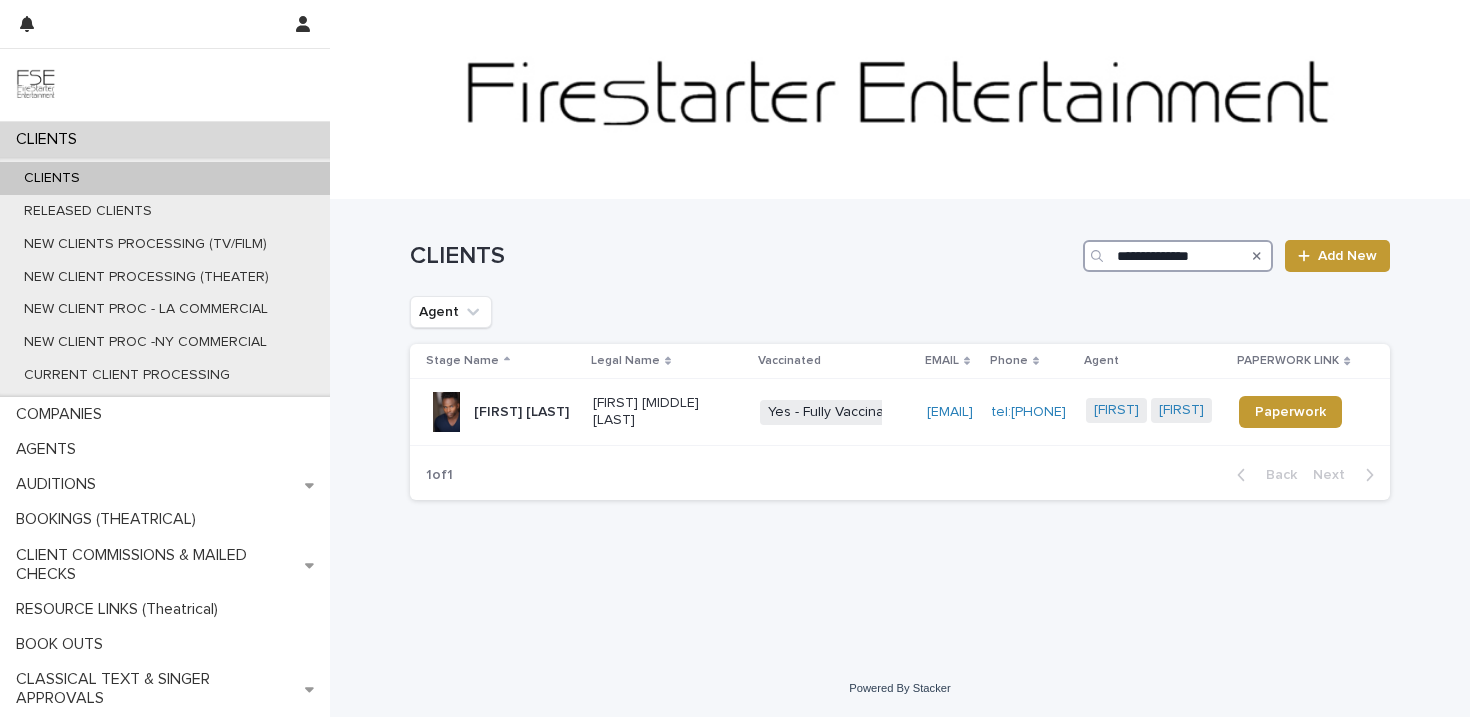 scroll, scrollTop: 0, scrollLeft: 0, axis: both 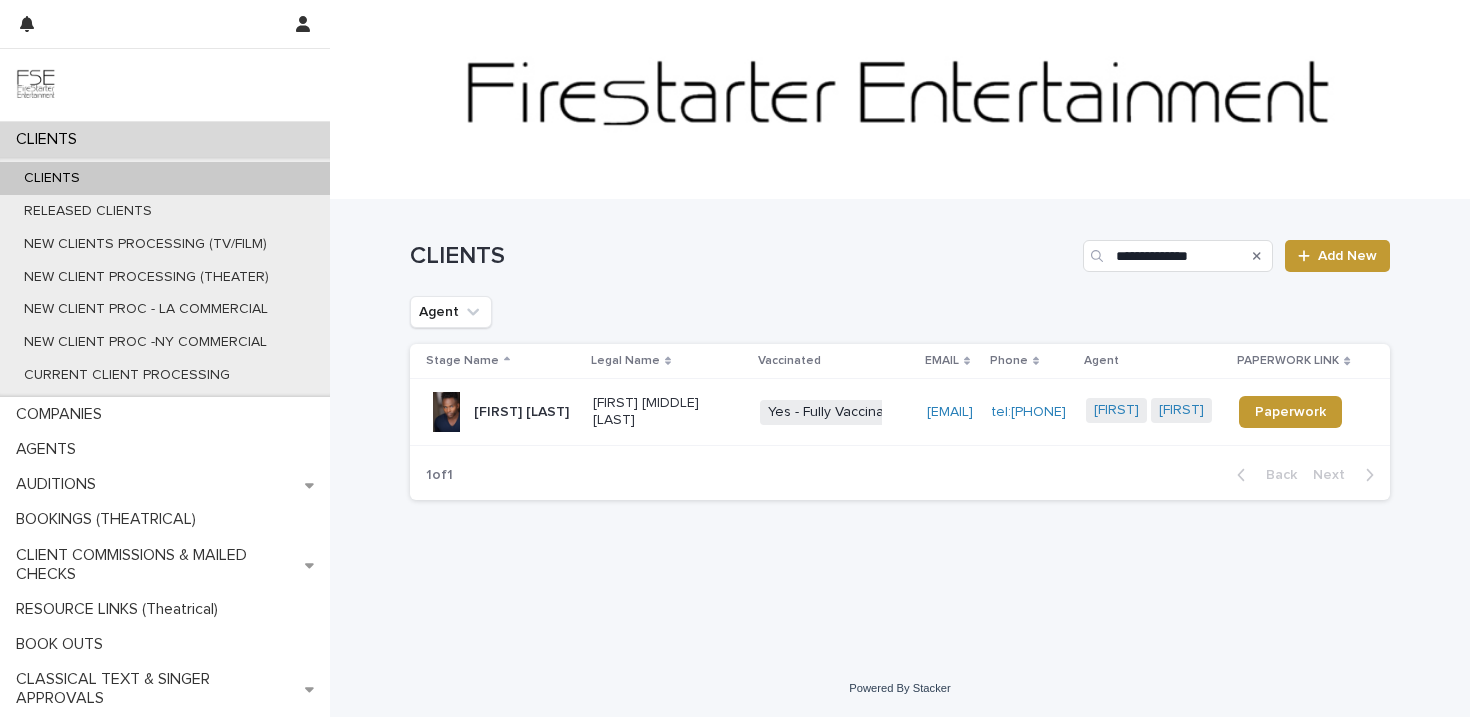 click on "[FIRST] [LAST]" at bounding box center (521, 412) 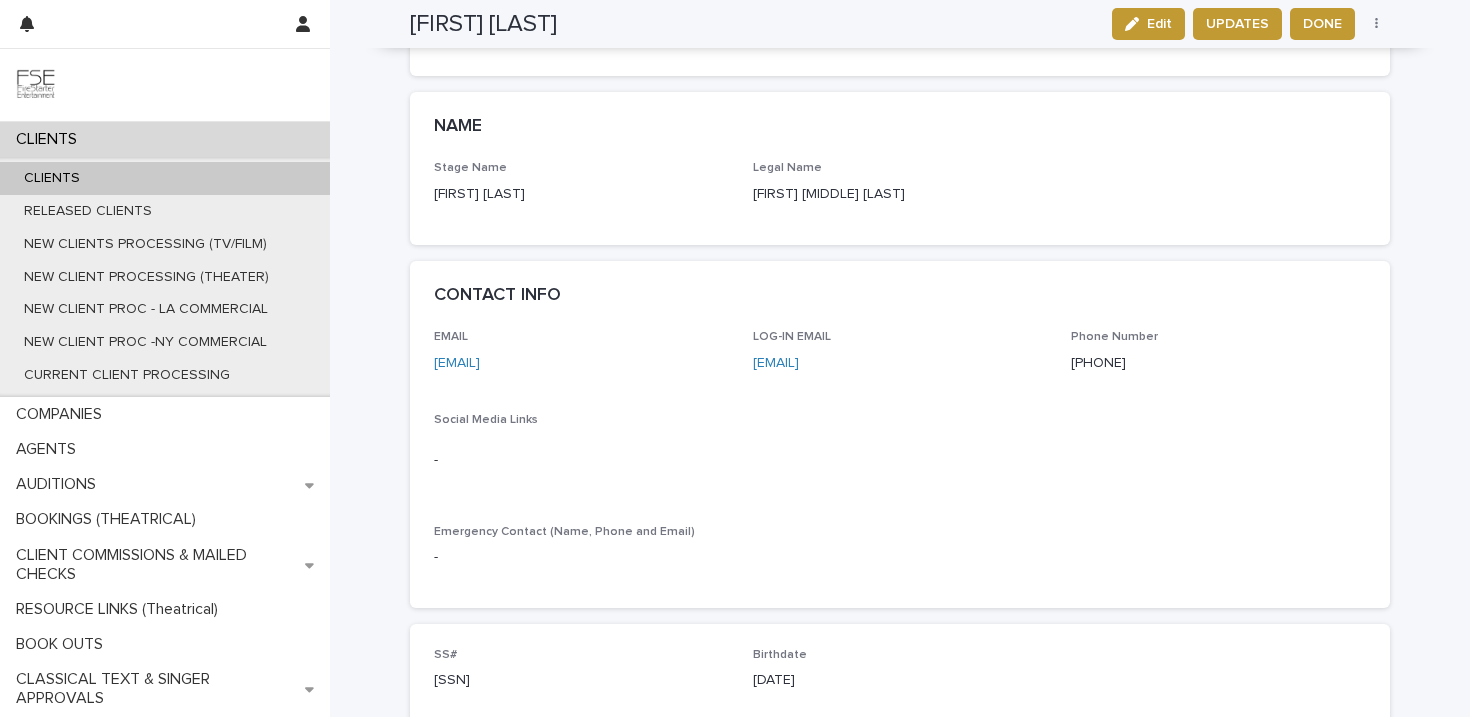 scroll, scrollTop: 969, scrollLeft: 0, axis: vertical 